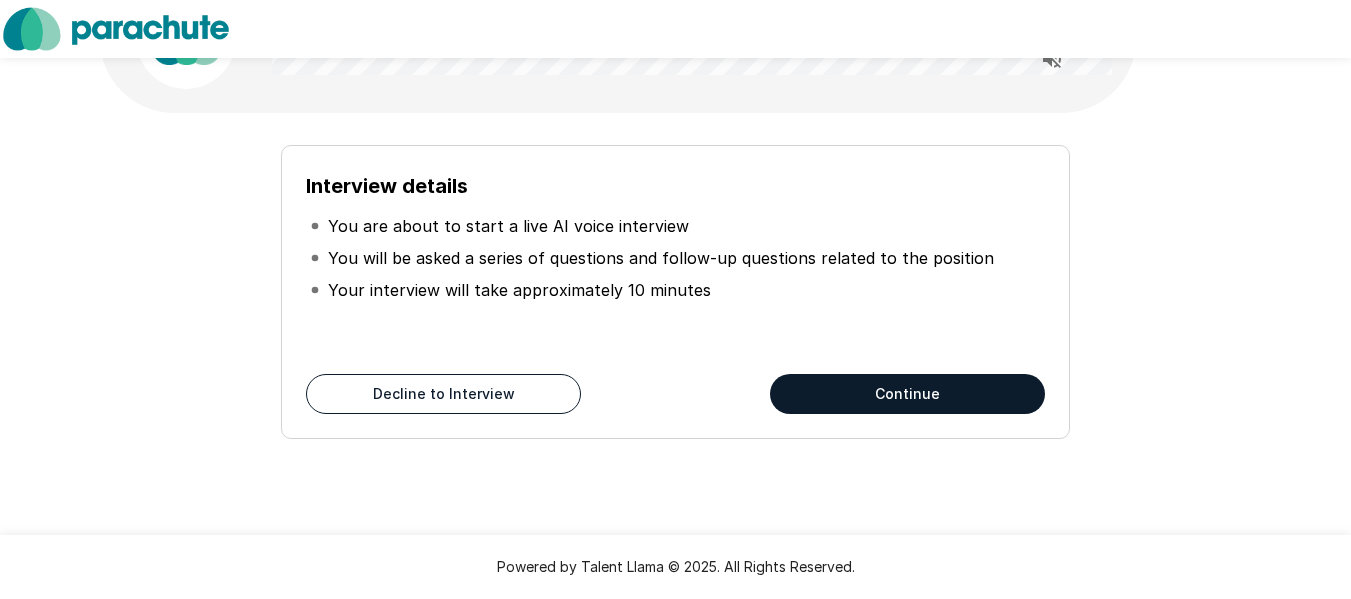 scroll, scrollTop: 115, scrollLeft: 0, axis: vertical 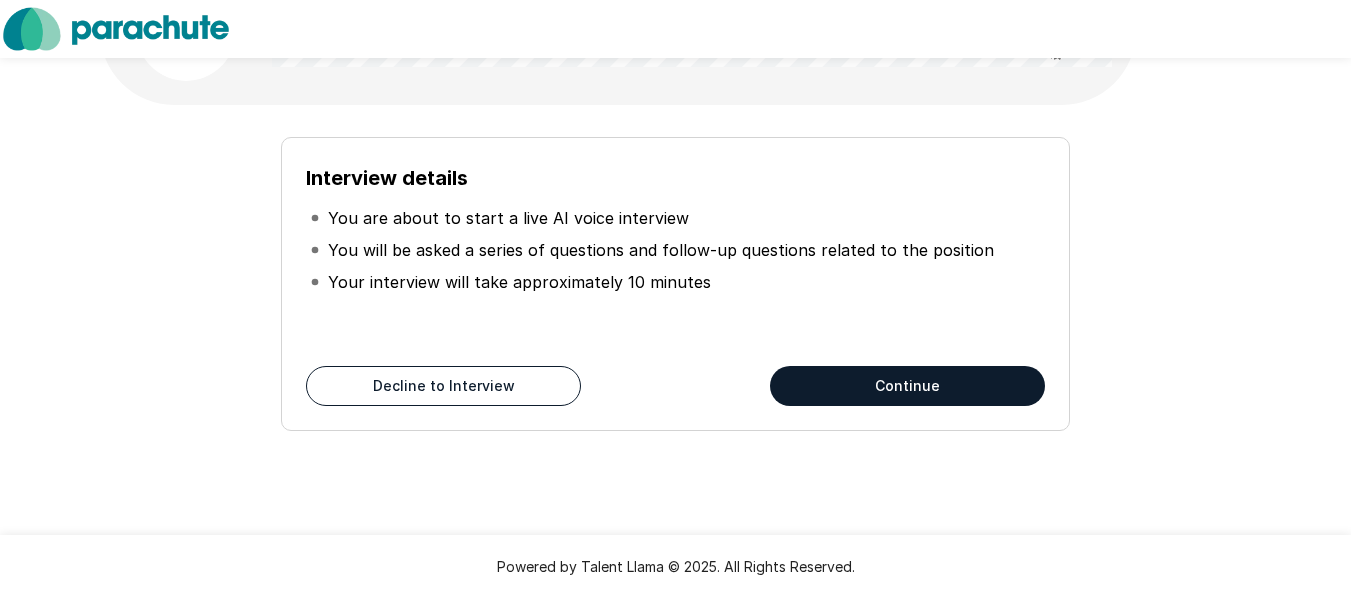 click on "Continue" at bounding box center [907, 386] 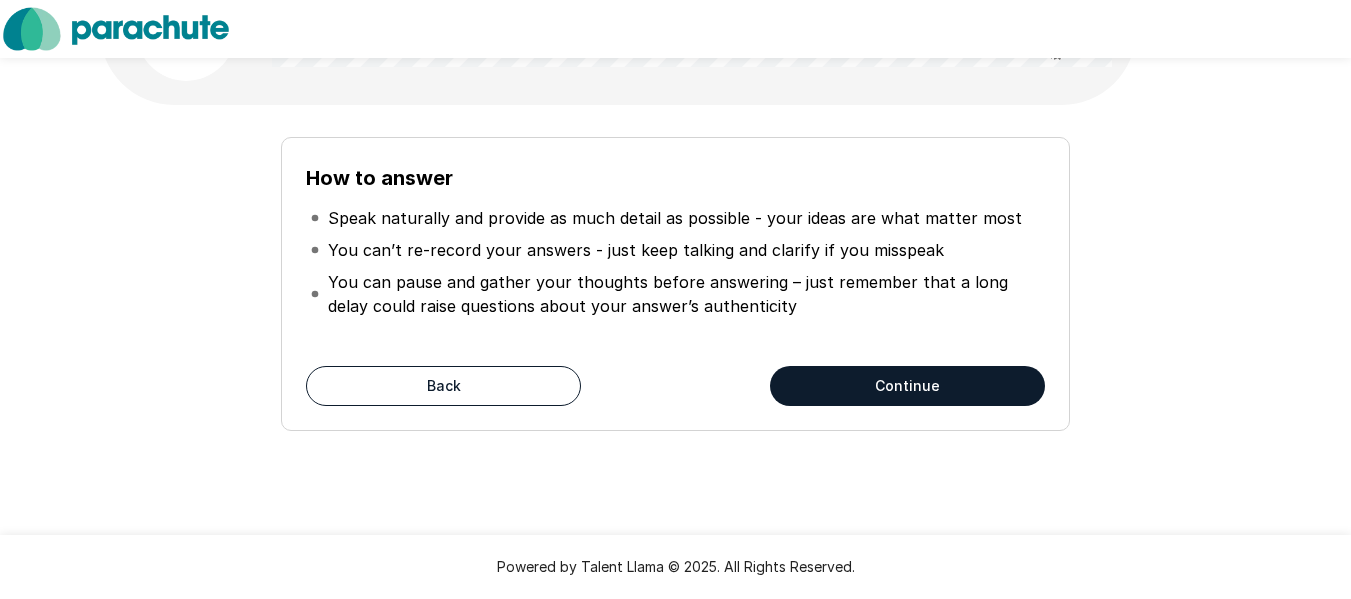 click on "Continue" at bounding box center (907, 386) 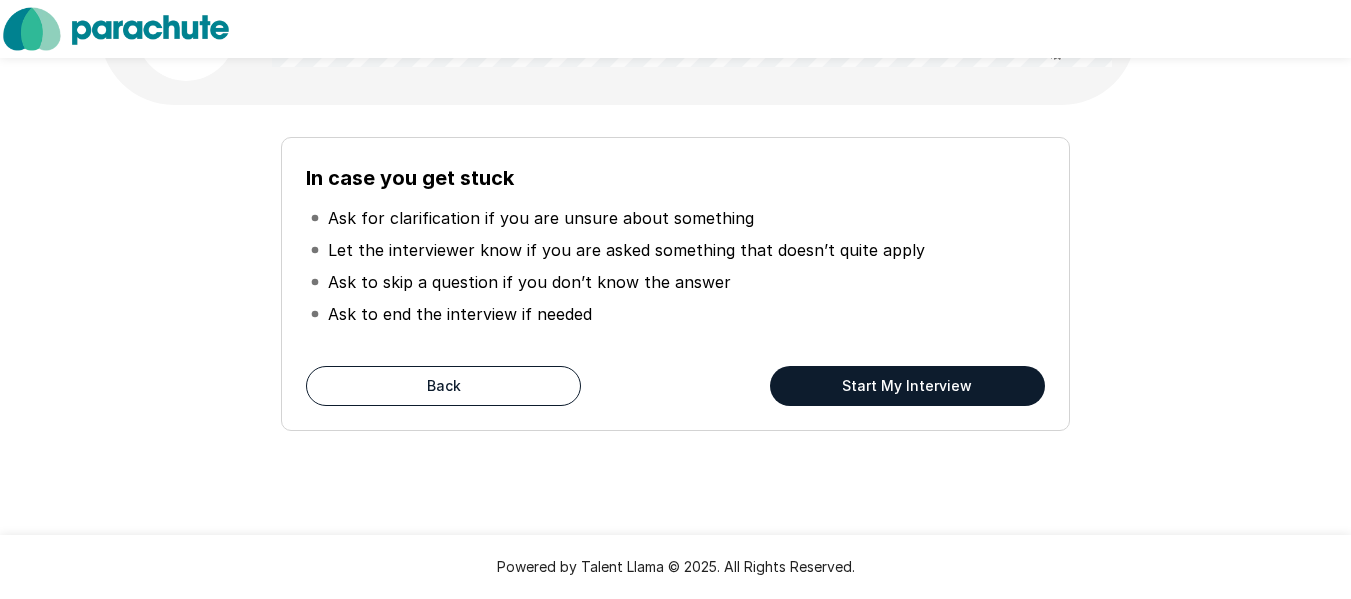 click on "Start My Interview" at bounding box center (907, 386) 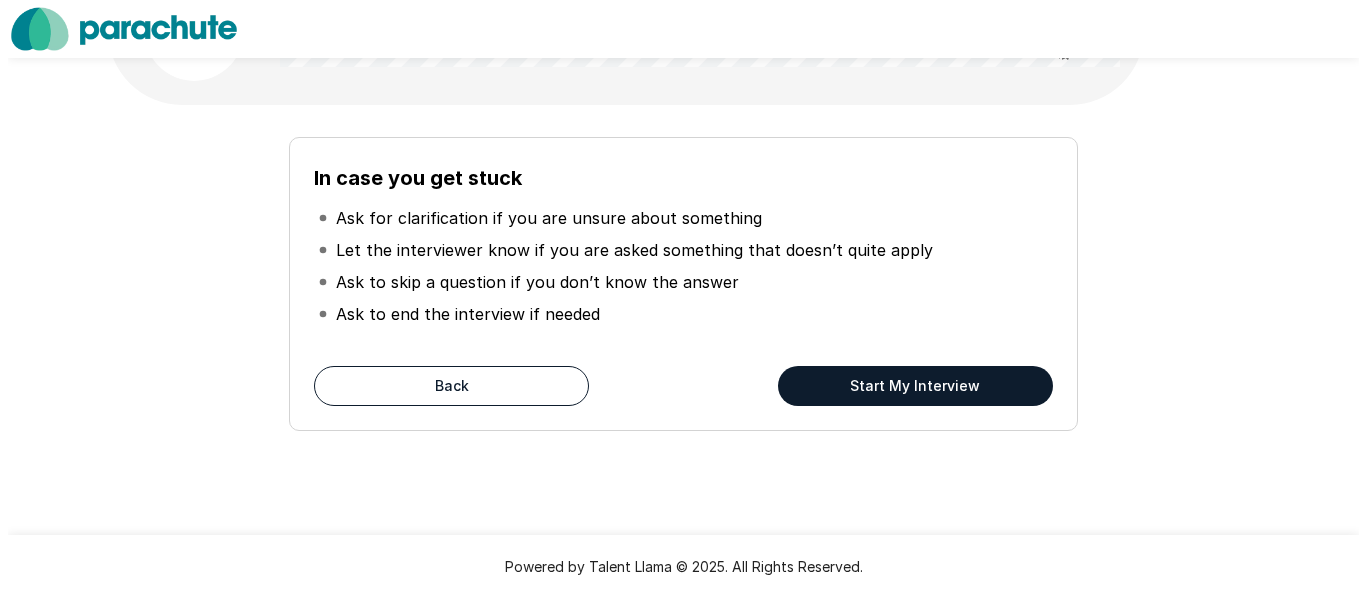 scroll, scrollTop: 0, scrollLeft: 0, axis: both 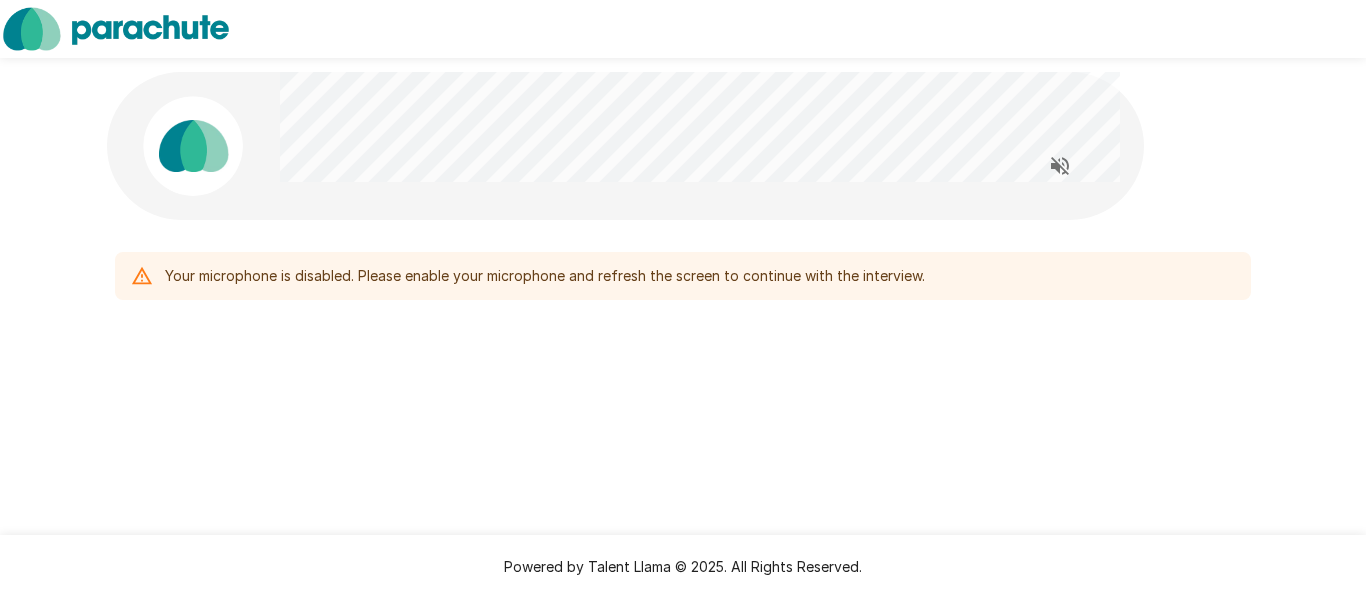 click on "Your microphone is disabled. Please enable your microphone and refresh the screen to continue with the interview." at bounding box center (683, 234) 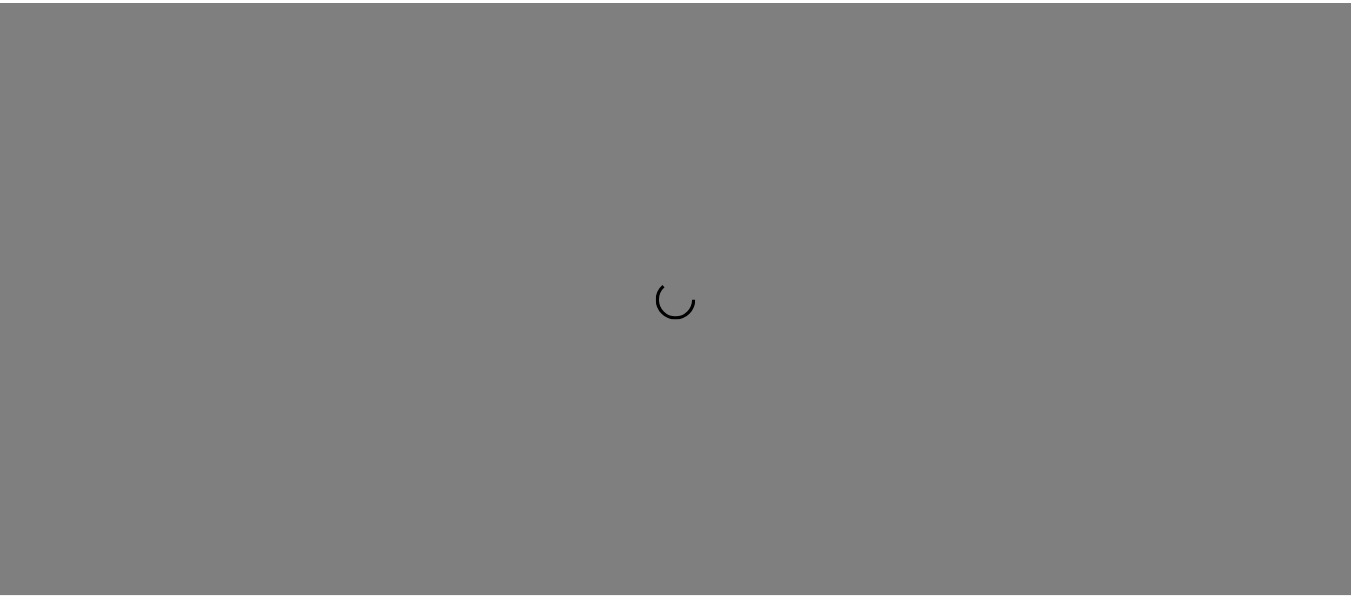 scroll, scrollTop: 0, scrollLeft: 0, axis: both 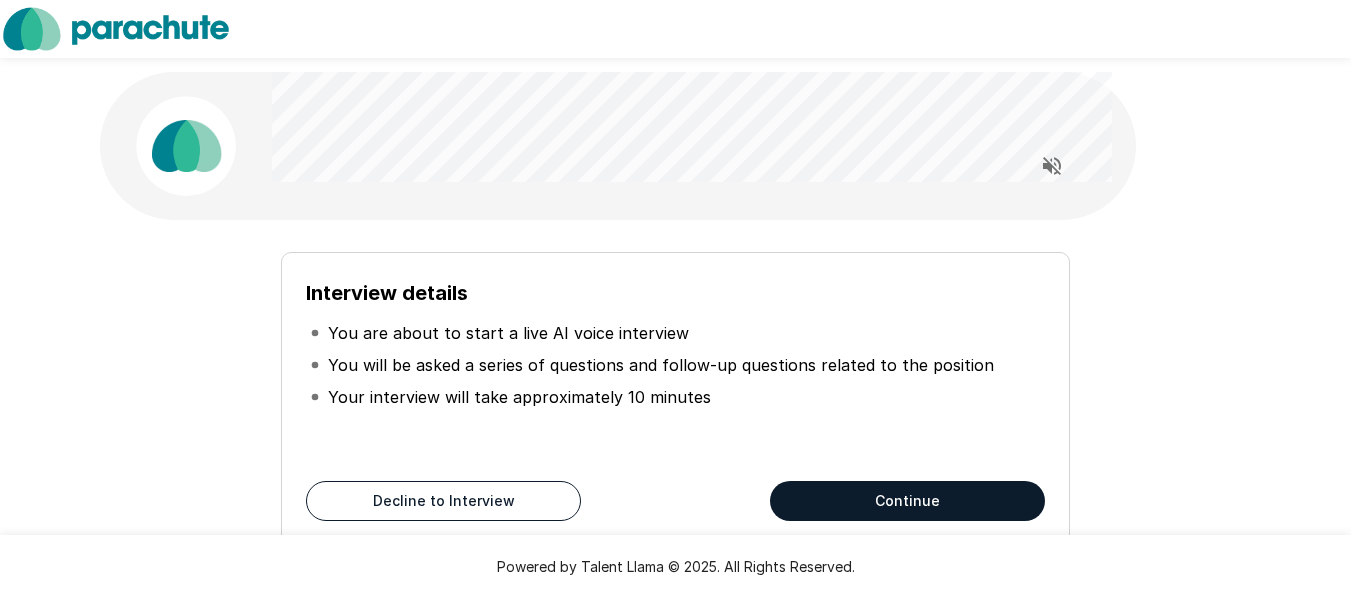click at bounding box center (1052, 166) 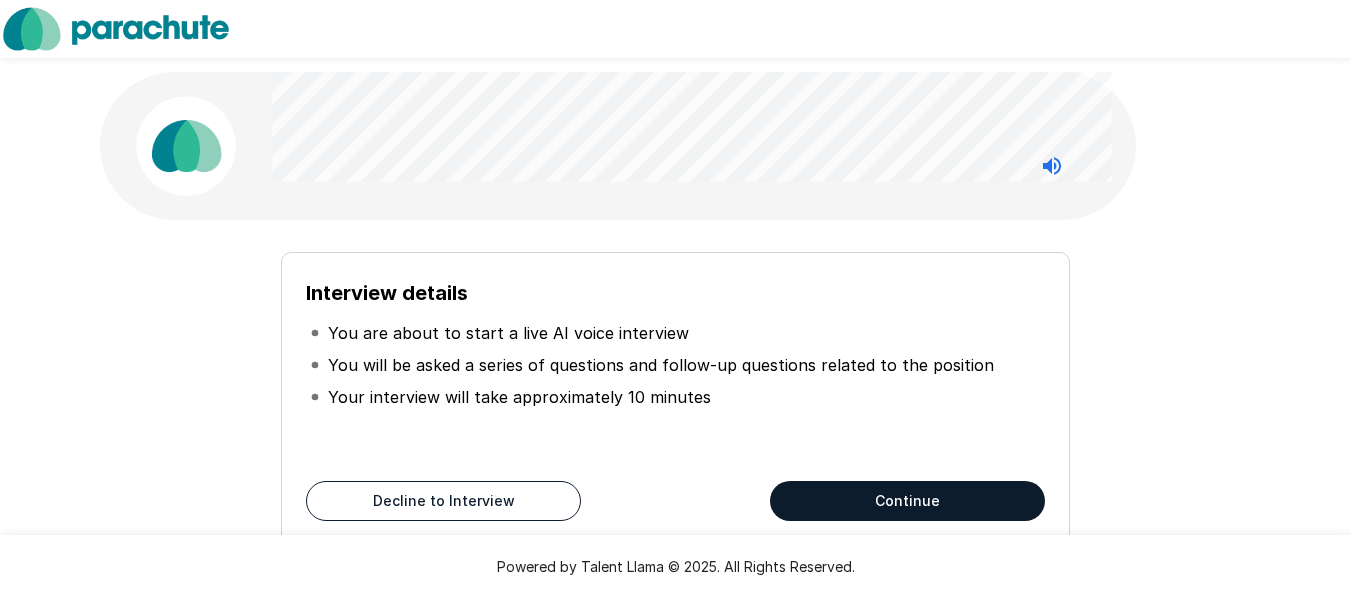 click on "Continue" at bounding box center (907, 501) 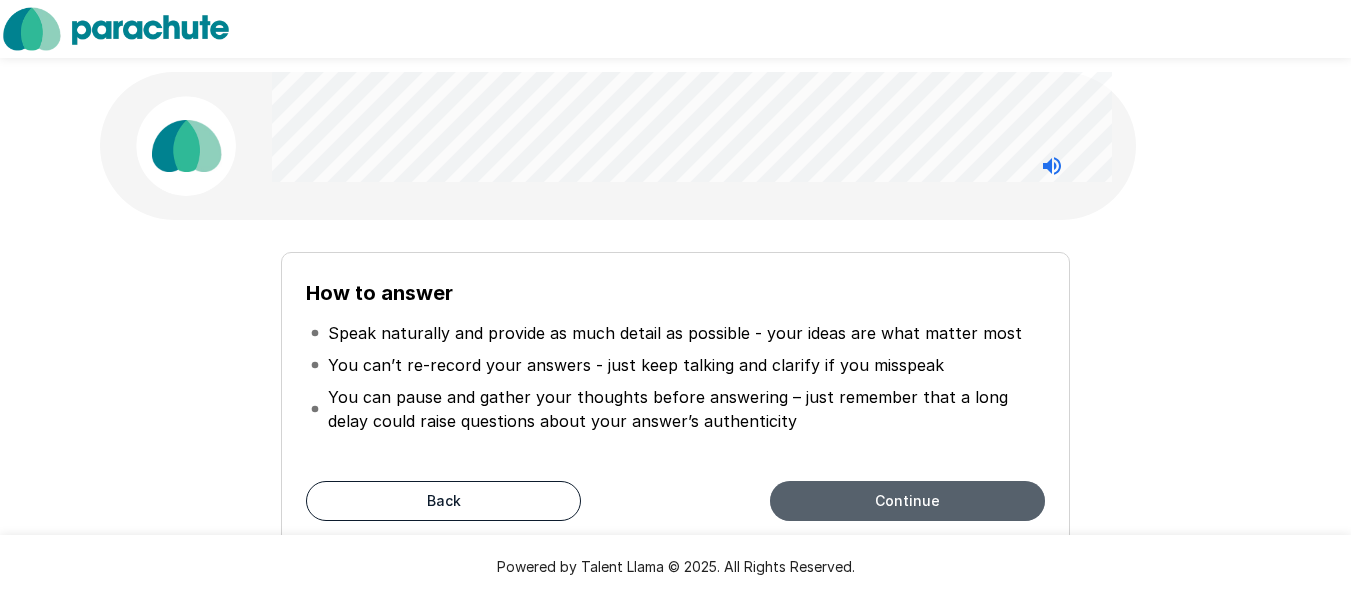 click on "Continue" at bounding box center (907, 501) 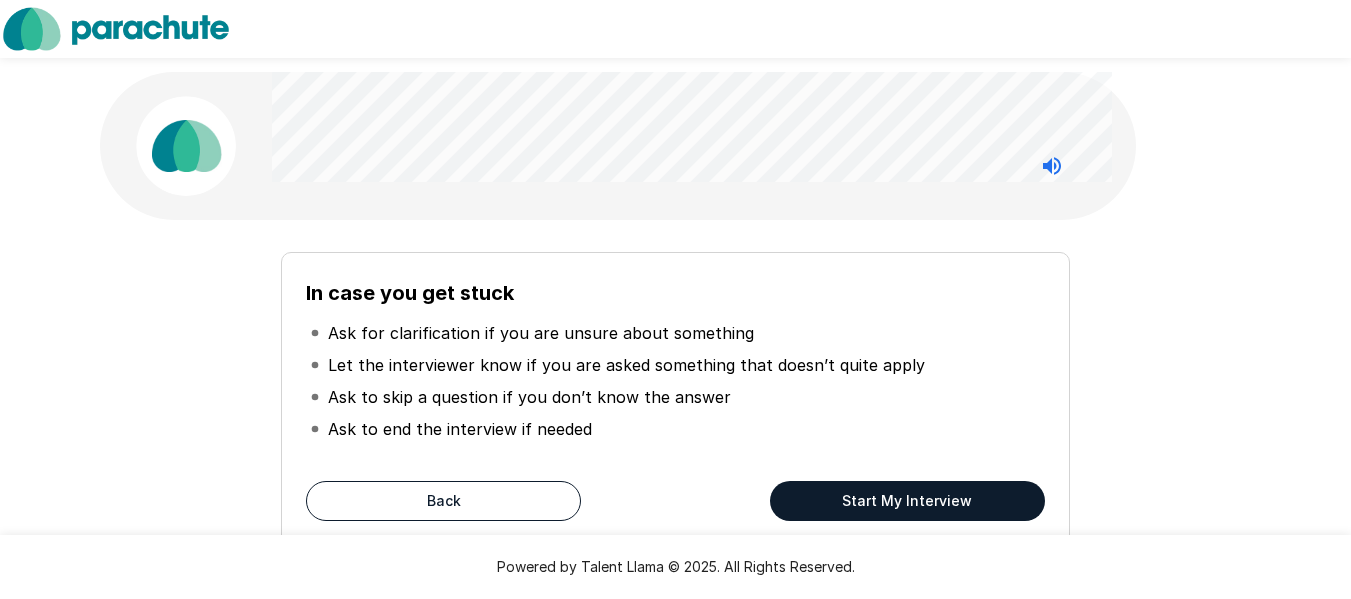 click on "Start My Interview" at bounding box center [907, 501] 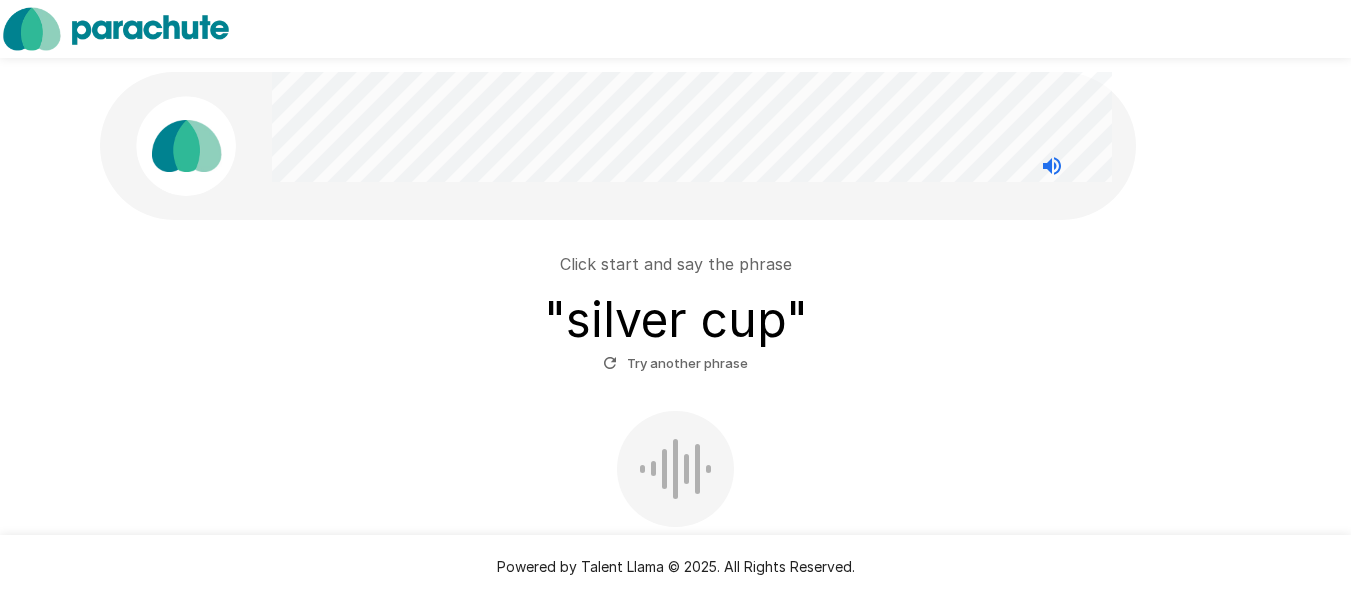 click at bounding box center (675, 469) 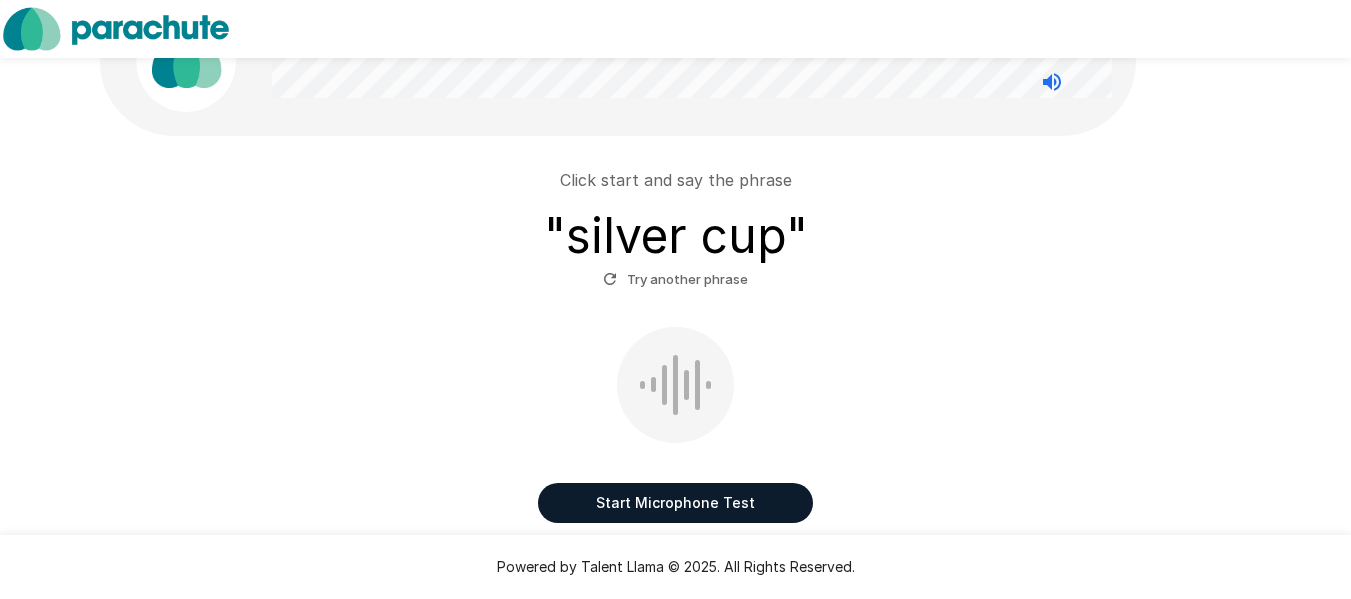 scroll, scrollTop: 126, scrollLeft: 0, axis: vertical 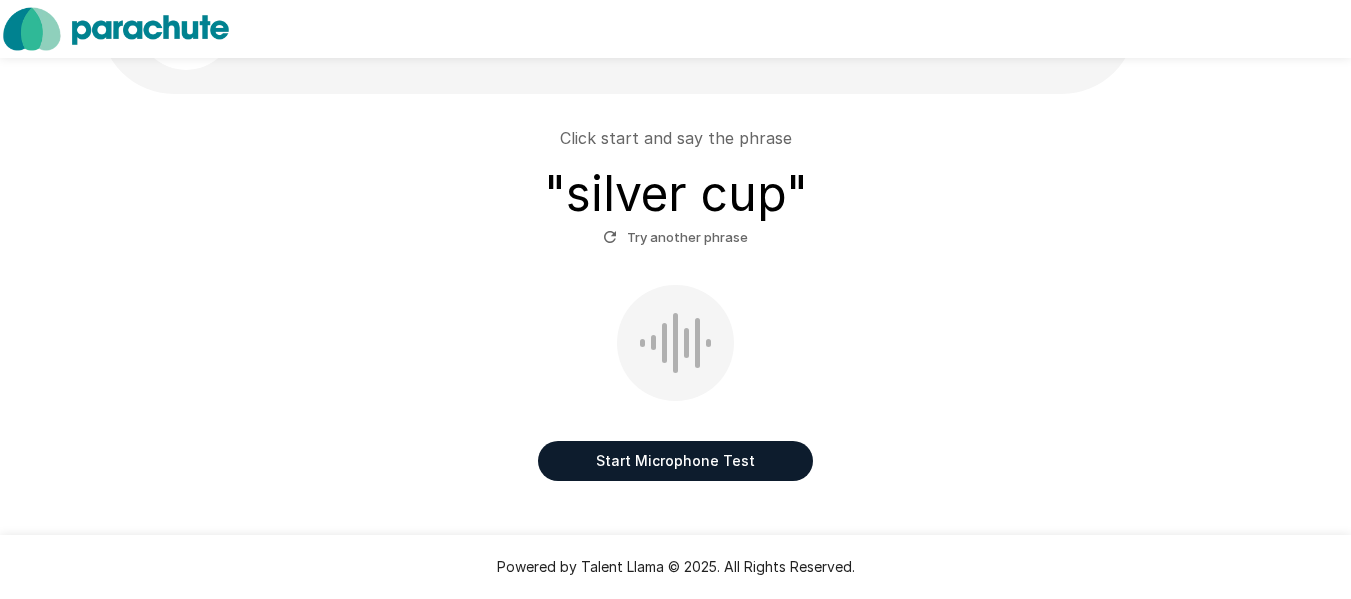 click on "Start Microphone Test" at bounding box center (675, 461) 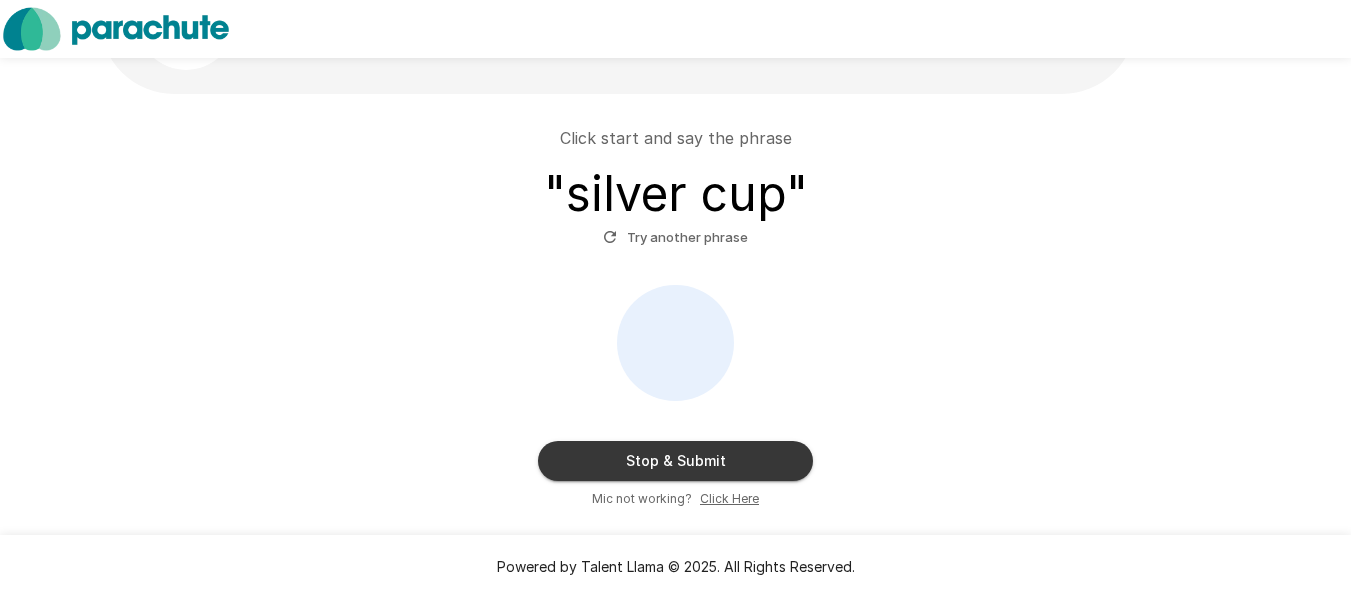 click on "Stop & Submit" at bounding box center (675, 461) 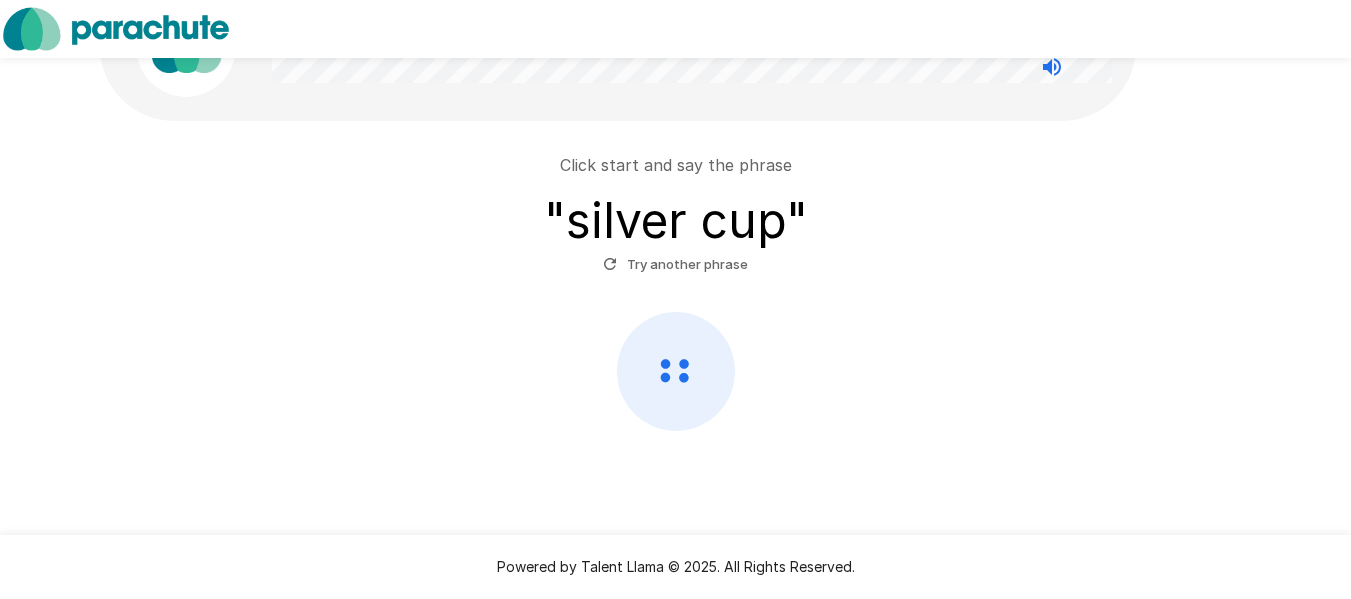 scroll, scrollTop: 126, scrollLeft: 0, axis: vertical 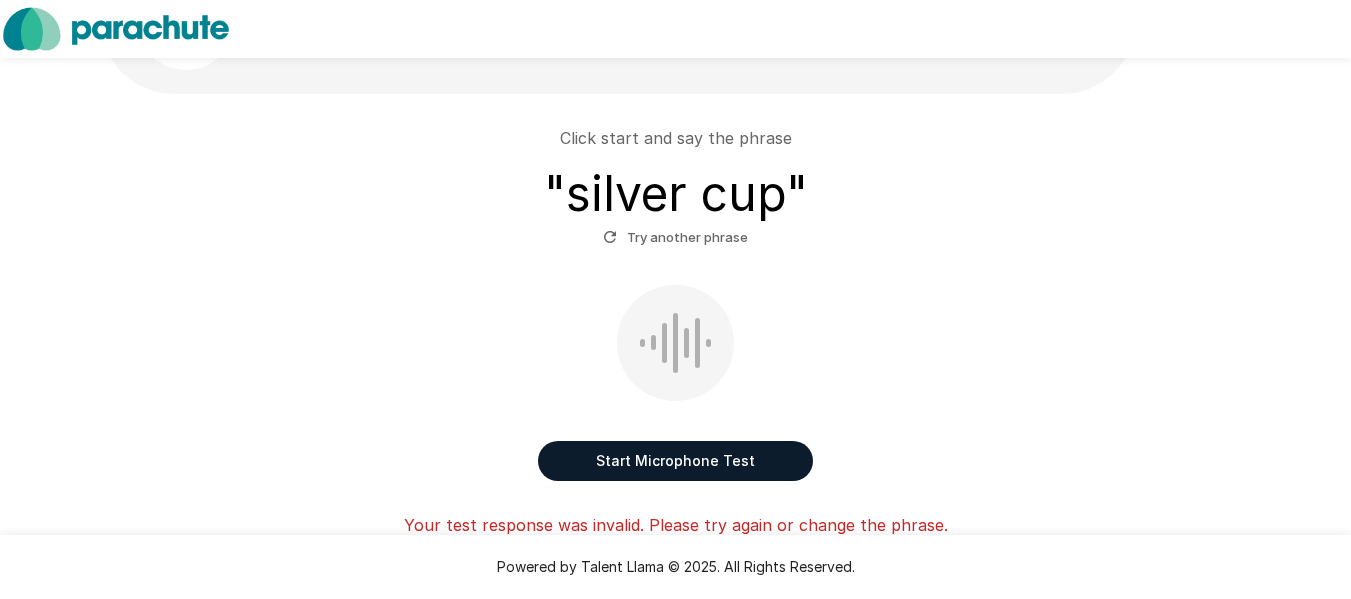 click on "Start Microphone Test" at bounding box center (675, 461) 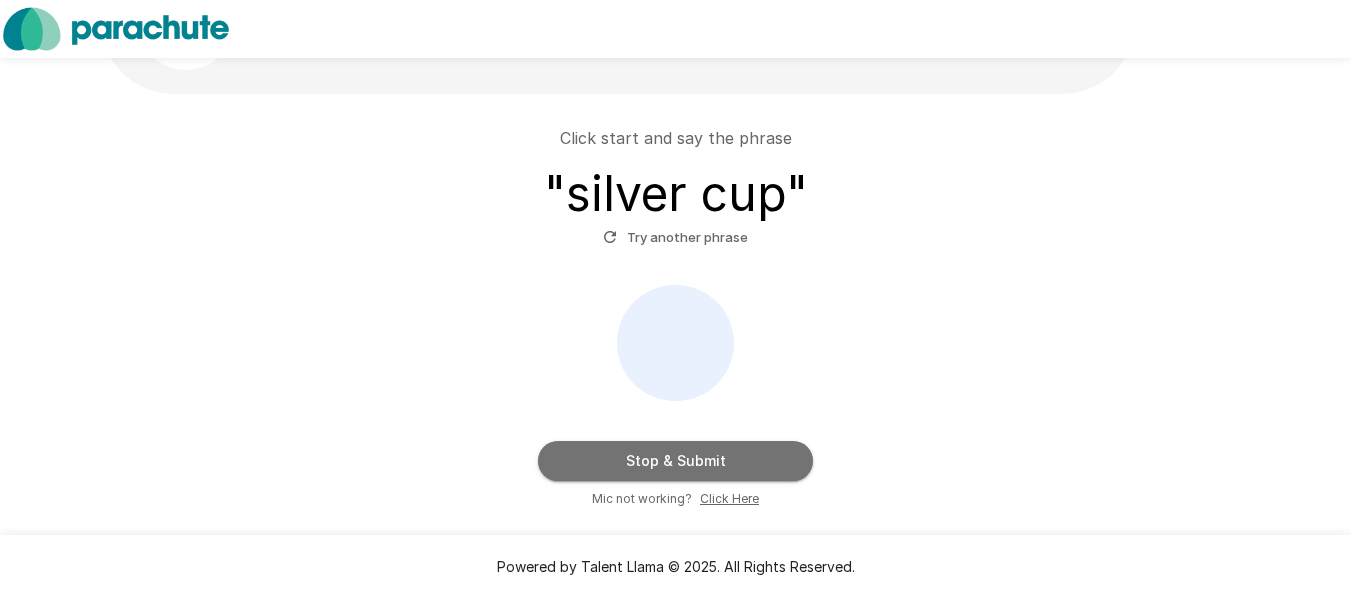 click on "Stop & Submit" at bounding box center [675, 461] 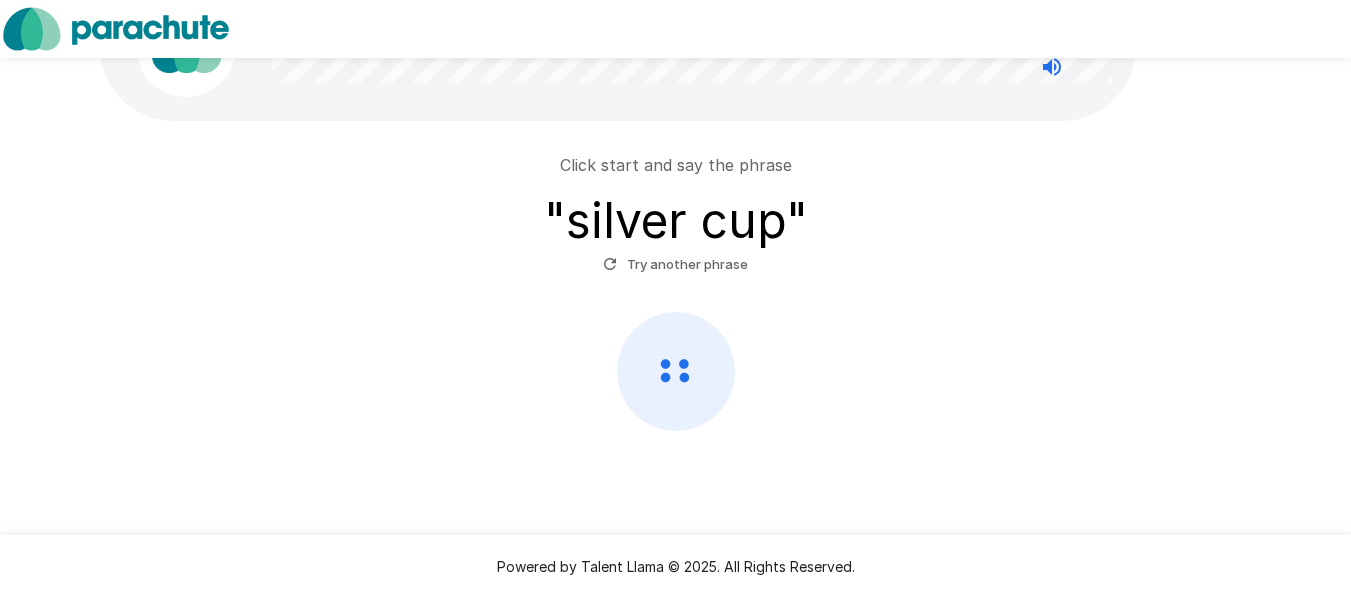 scroll, scrollTop: 0, scrollLeft: 0, axis: both 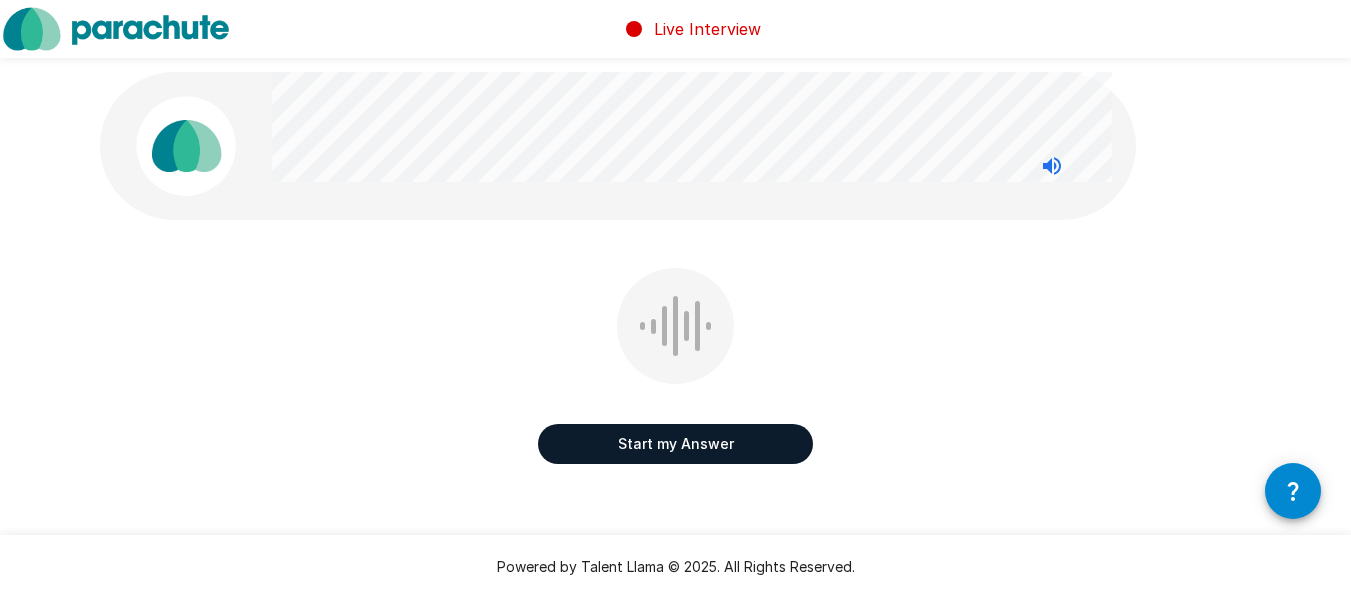 click on "Start my Answer" at bounding box center [675, 444] 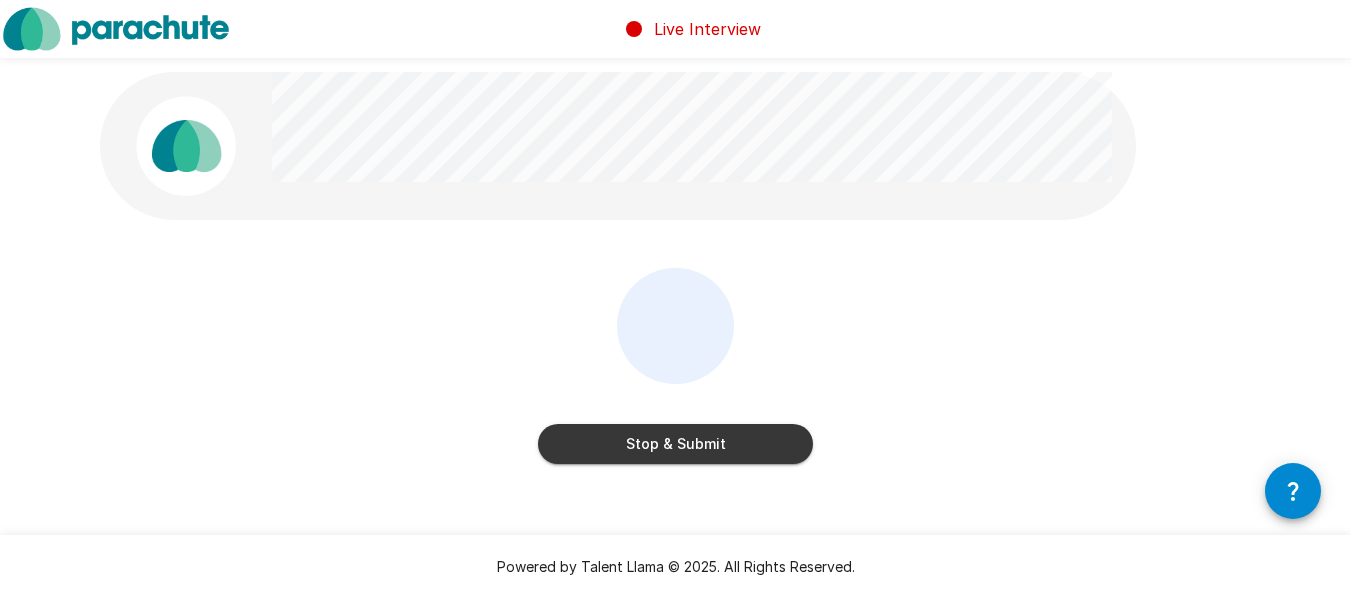 click on "Stop & Submit" at bounding box center [675, 444] 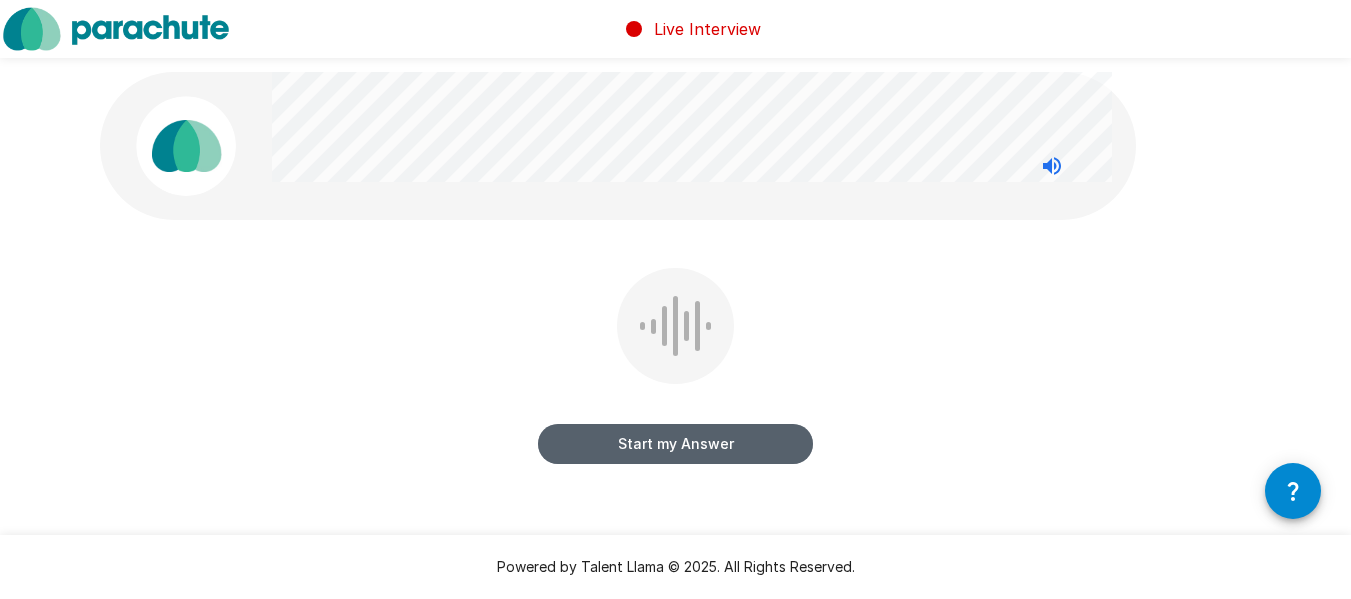 click on "Start my Answer" at bounding box center [675, 444] 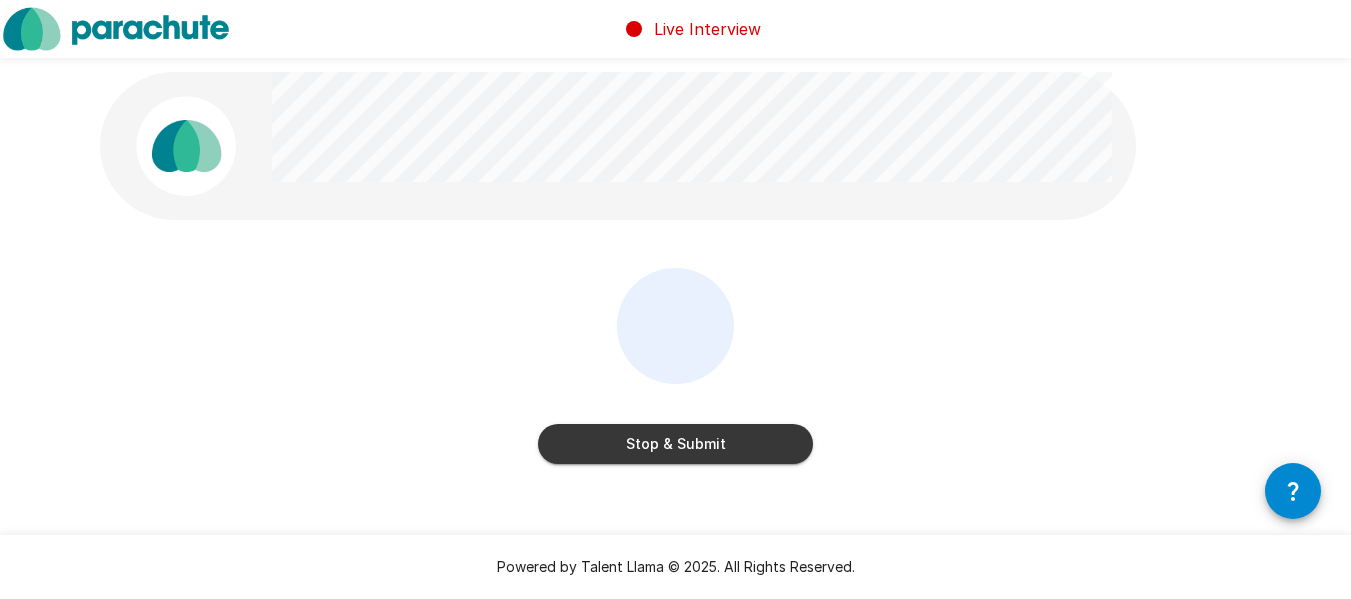 click on "Stop & Submit" at bounding box center (675, 444) 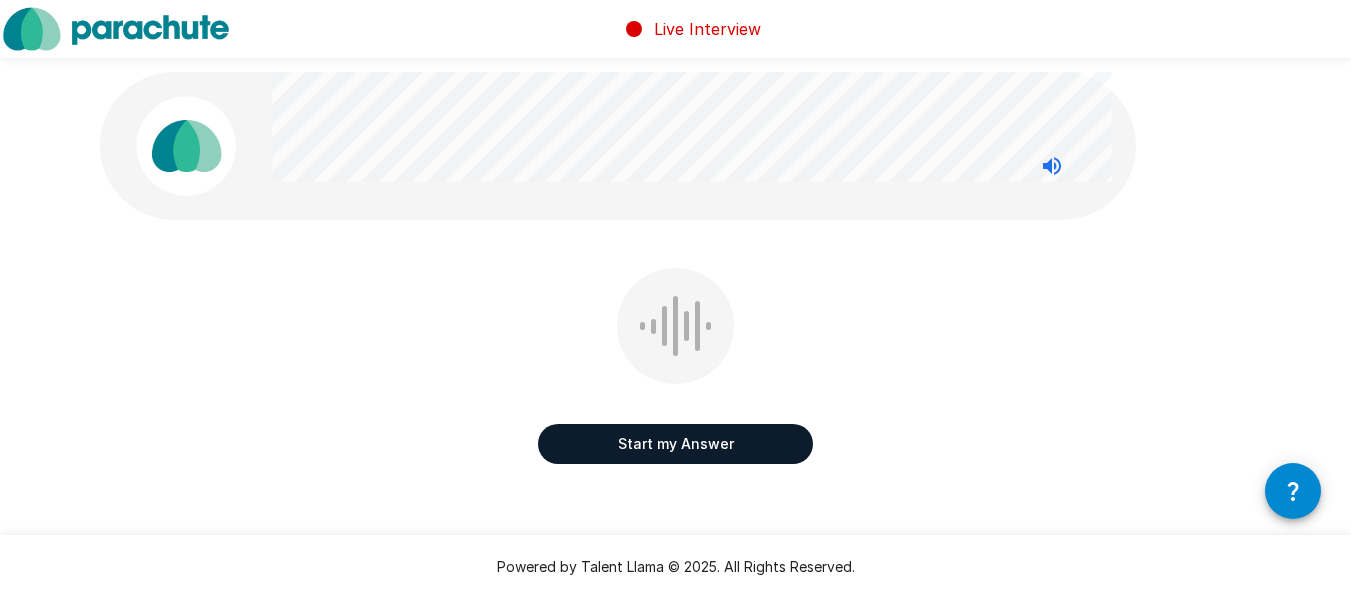 click on "Start my Answer" at bounding box center [675, 444] 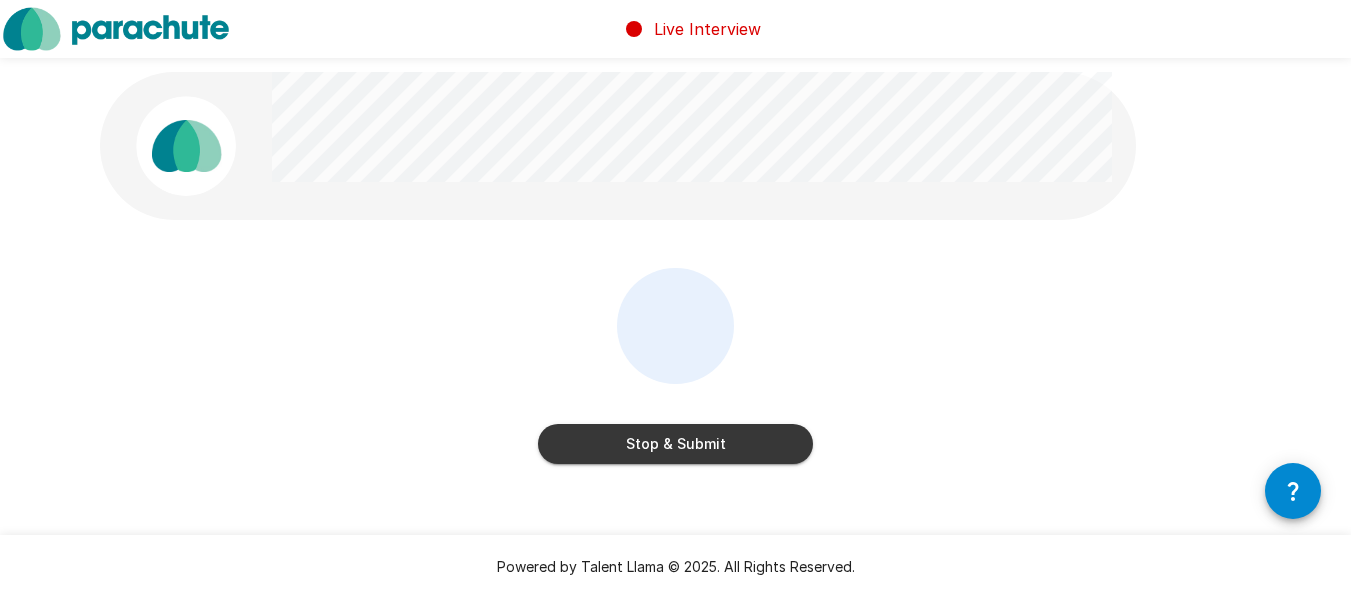 click on "Stop & Submit" at bounding box center [675, 444] 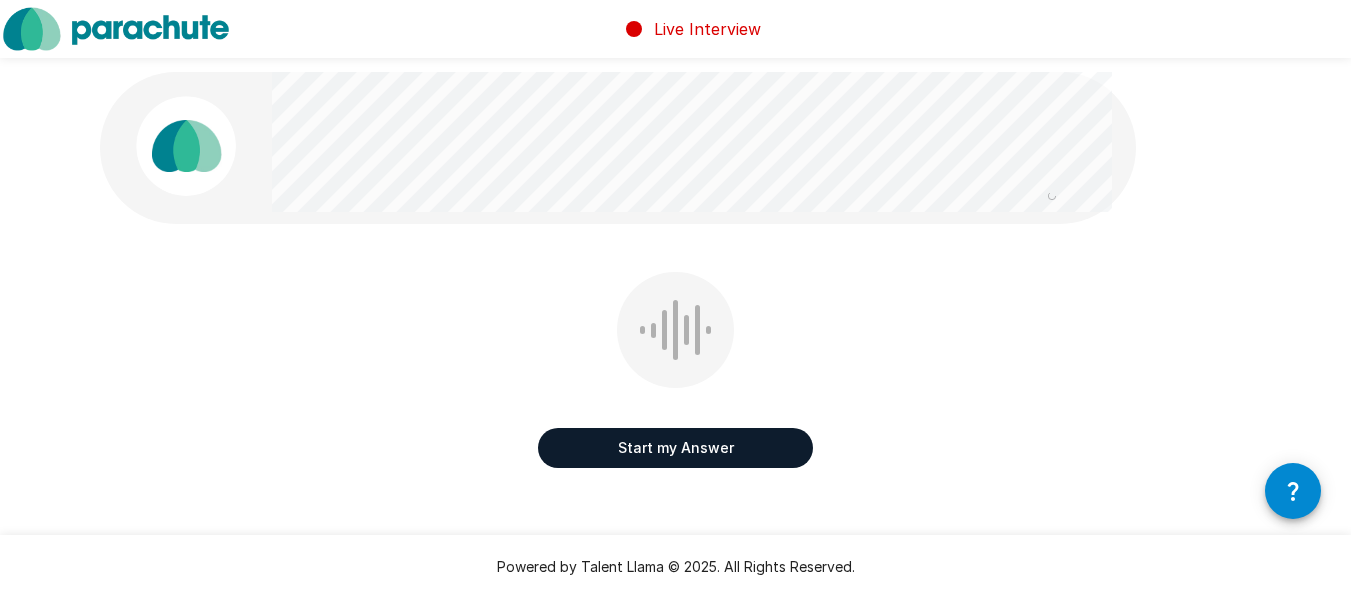 click on "Start my Answer" at bounding box center (675, 448) 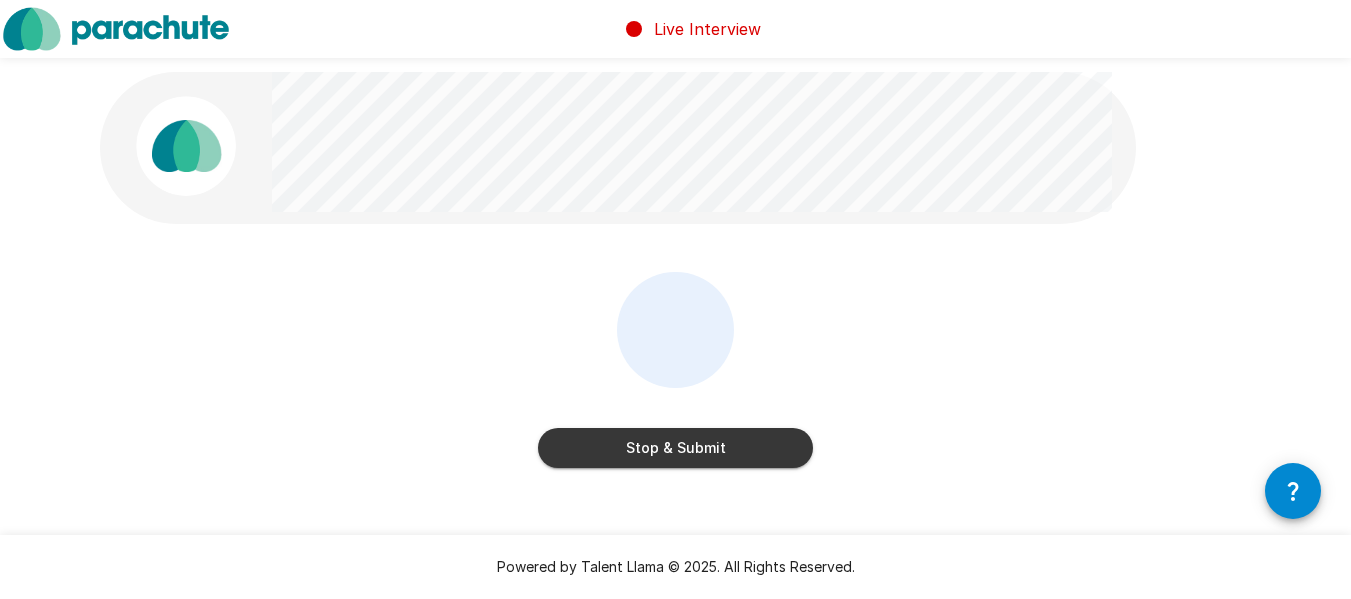 click on "Stop & Submit" at bounding box center (675, 448) 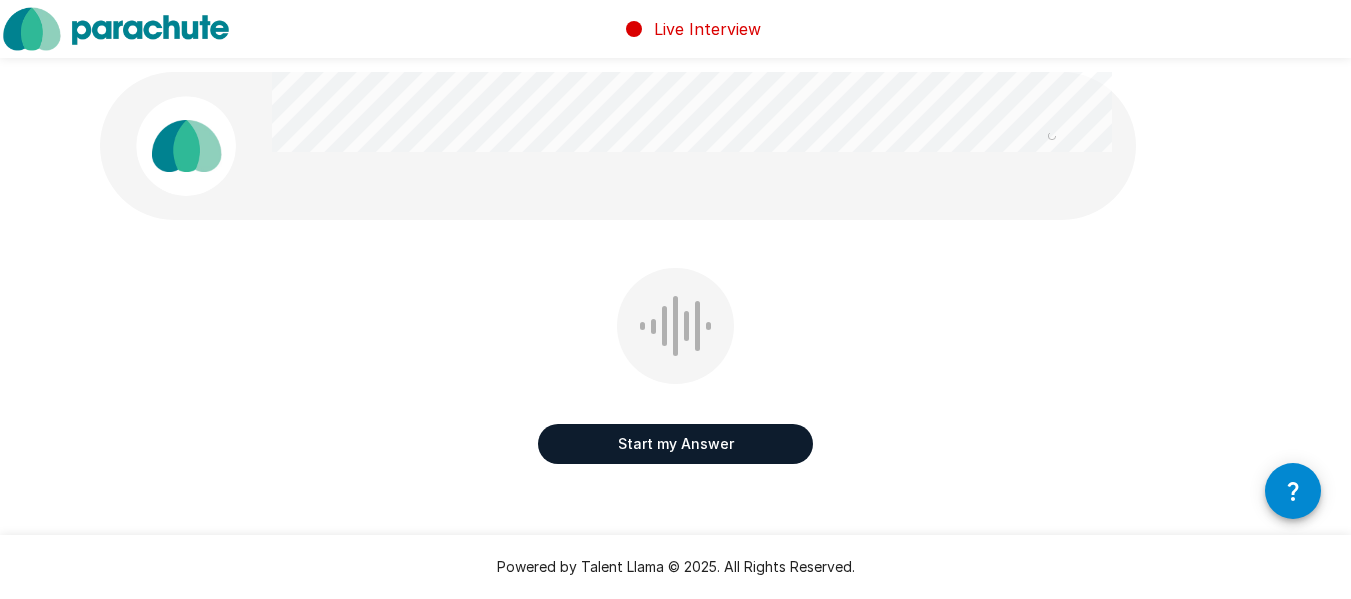 click on "Start my Answer" at bounding box center [675, 444] 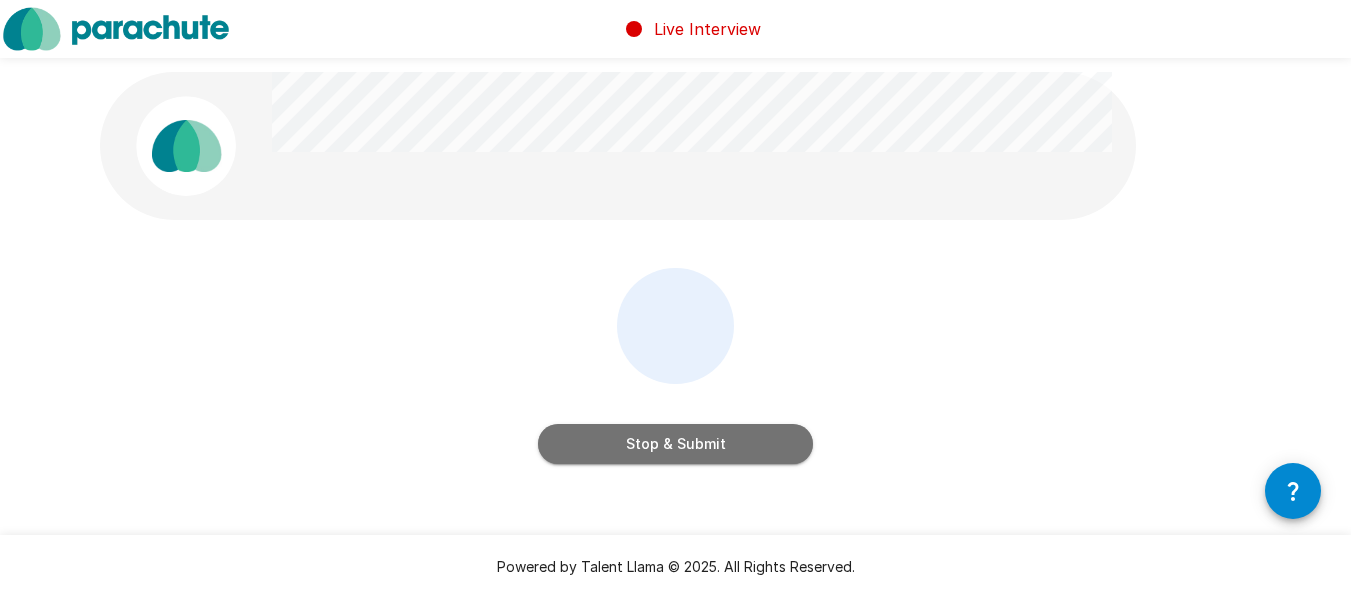 click on "Stop & Submit" at bounding box center (675, 444) 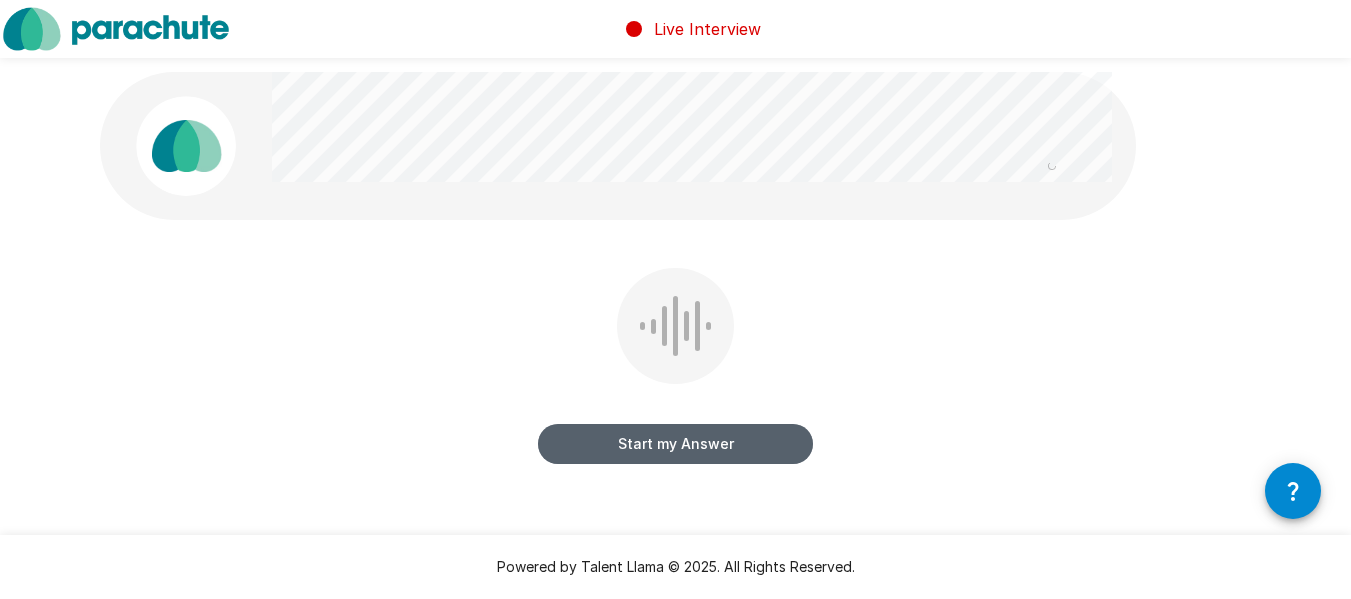 click on "Start my Answer" at bounding box center (675, 444) 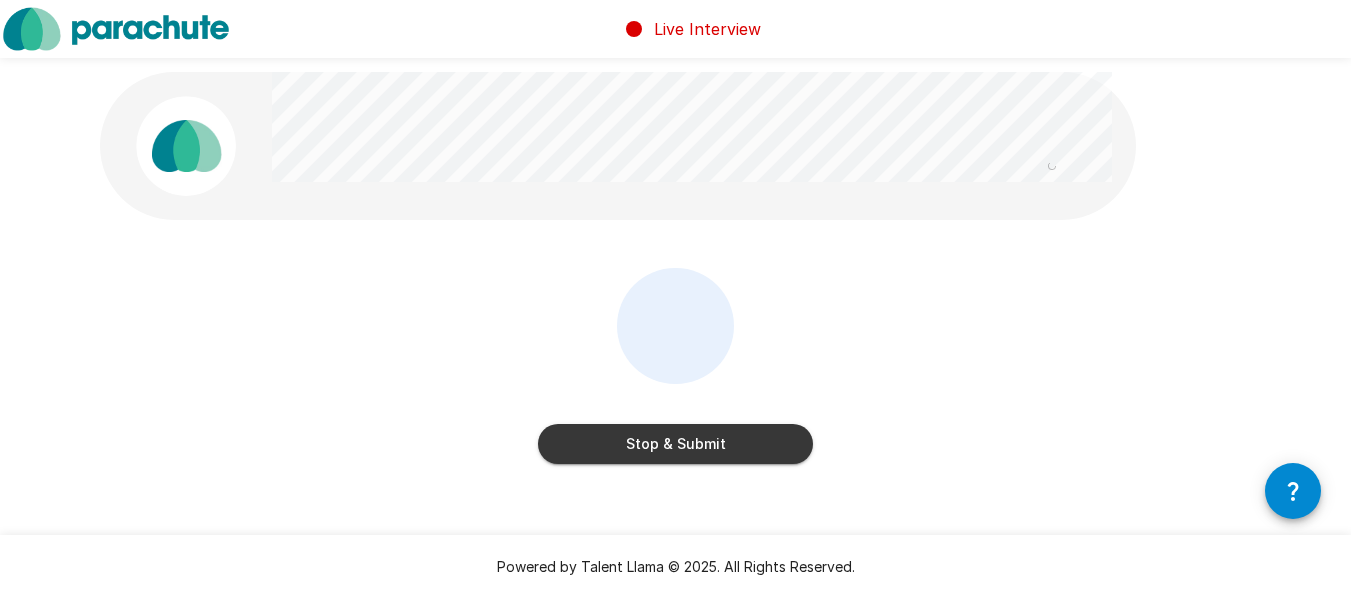 click on "Stop & Submit" at bounding box center (675, 444) 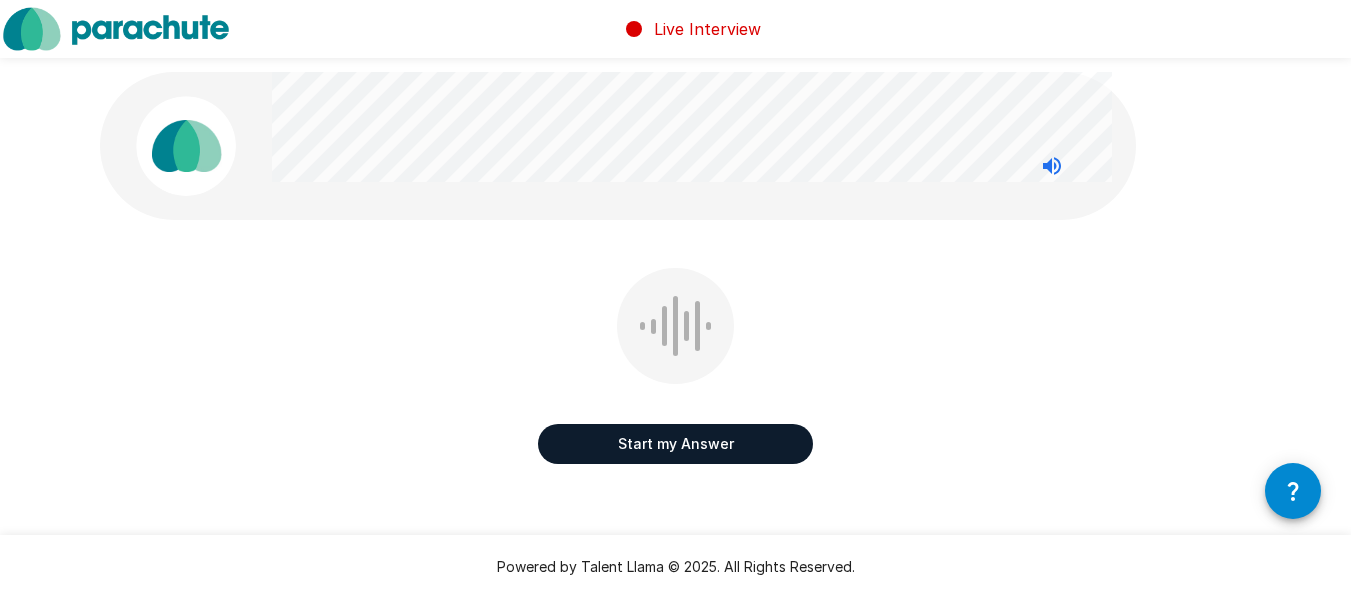 click on "Start my Answer" at bounding box center (675, 444) 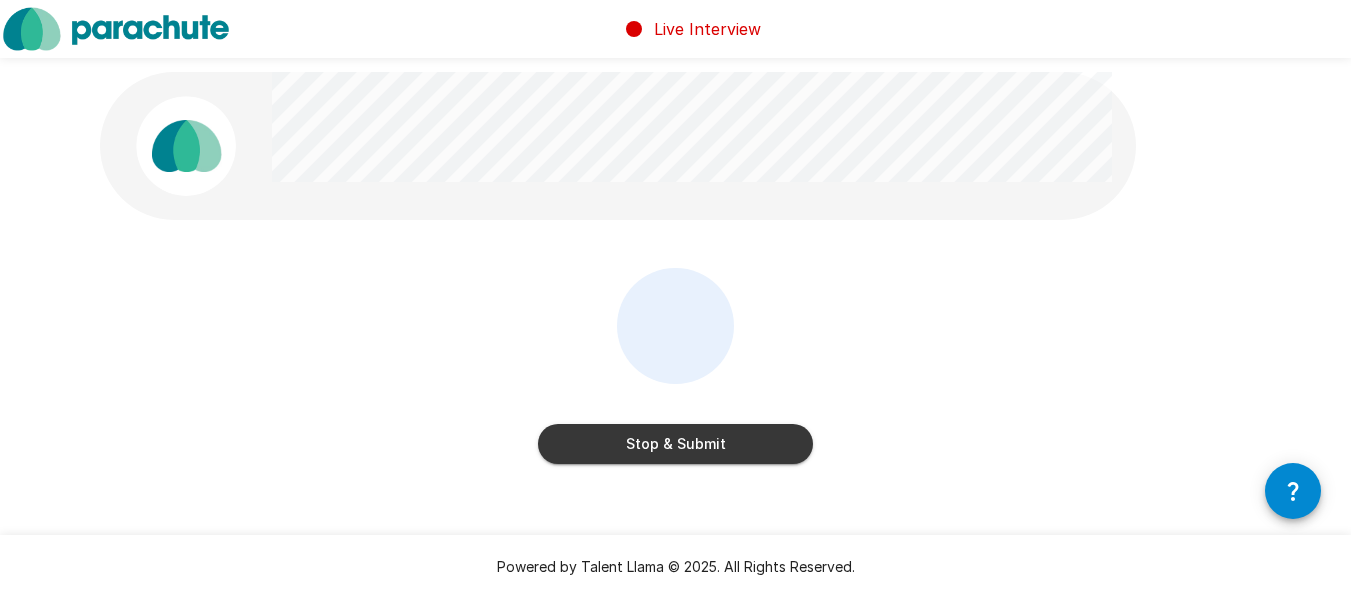click on "Stop & Submit" at bounding box center [675, 444] 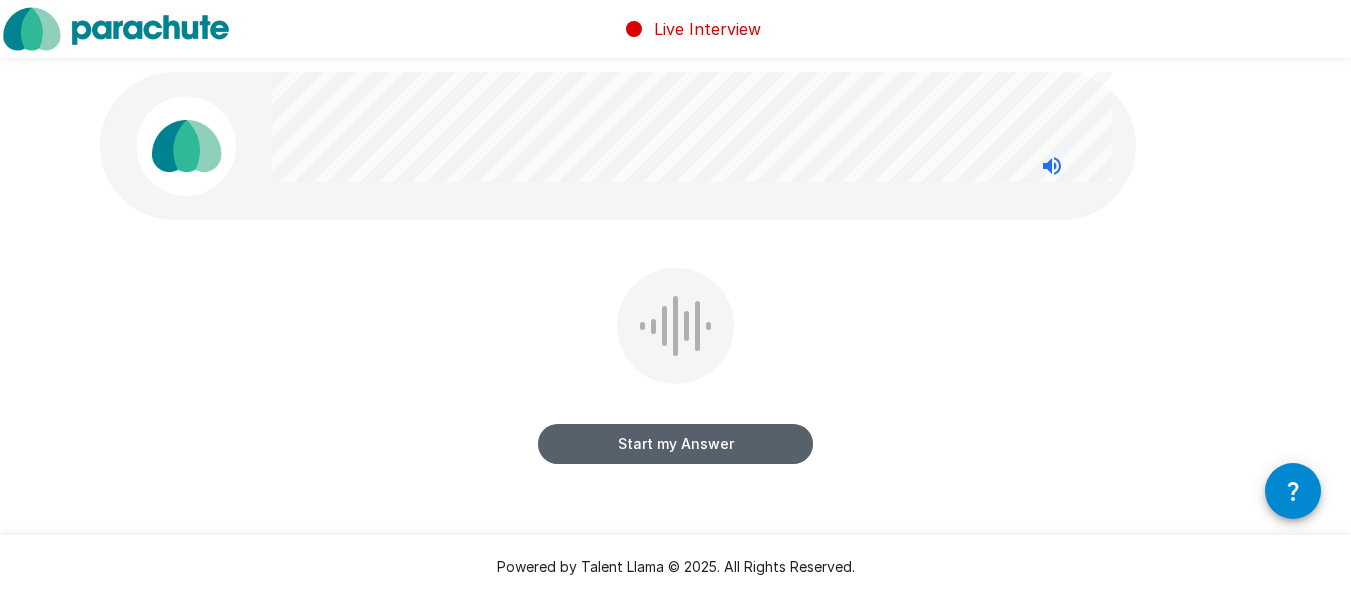 click on "Start my Answer" at bounding box center (675, 444) 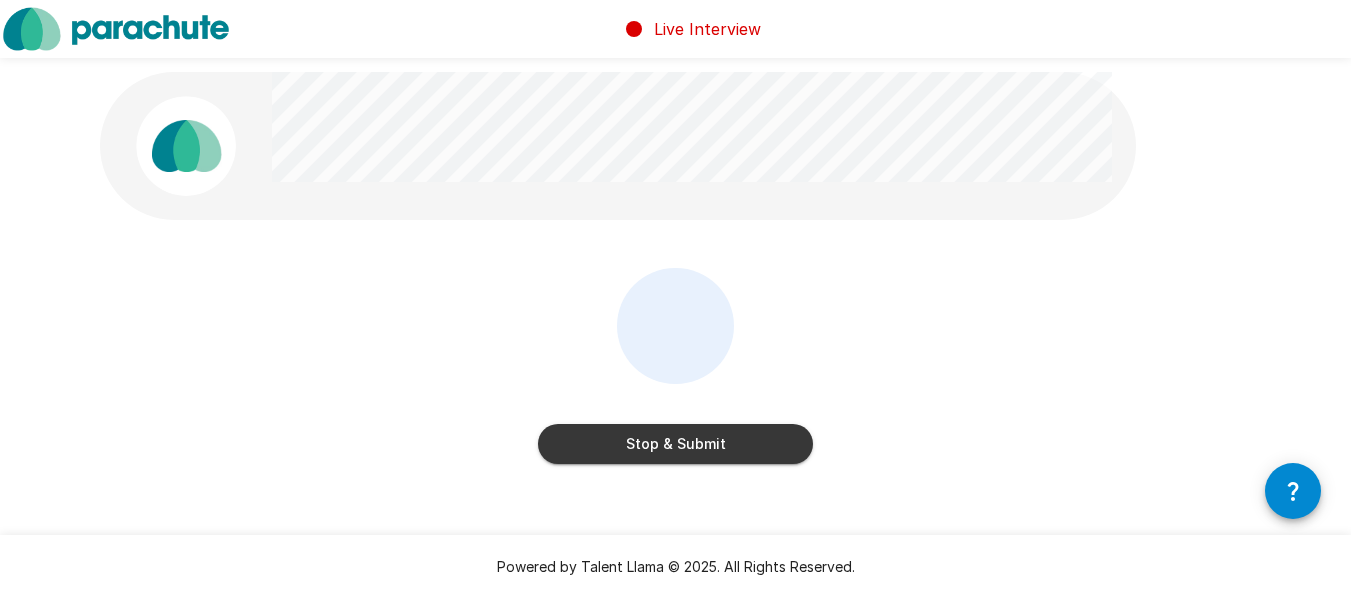 click on "Stop & Submit" at bounding box center (675, 444) 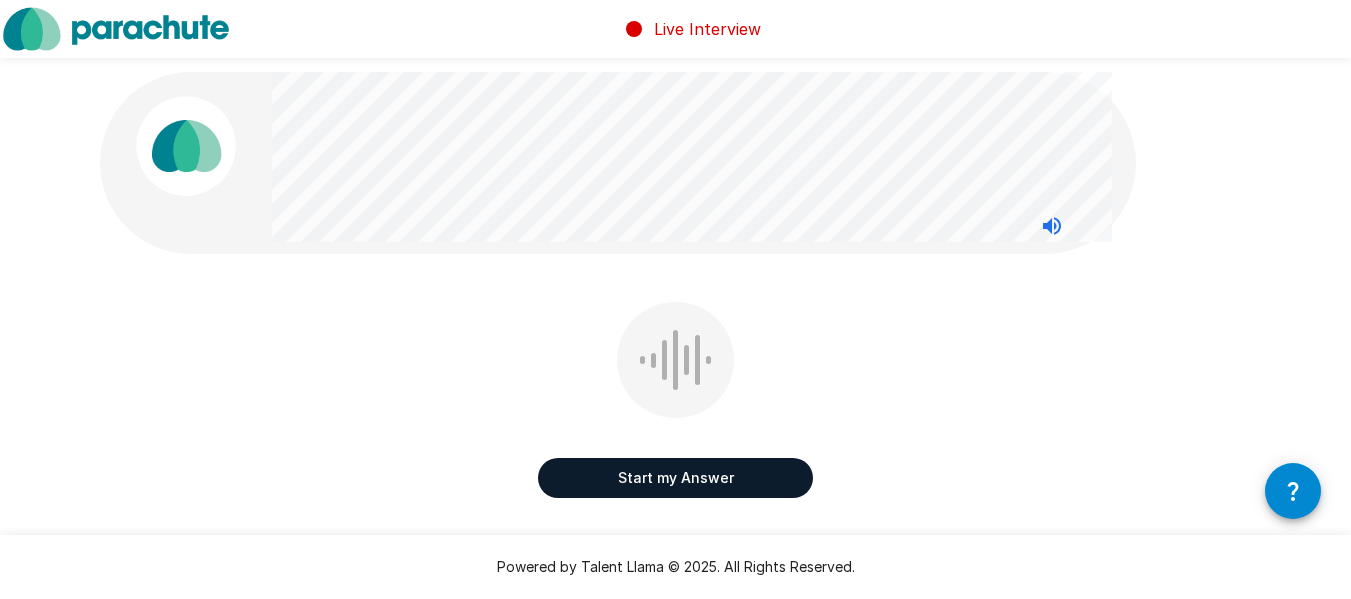 click on "Start my Answer" at bounding box center (675, 478) 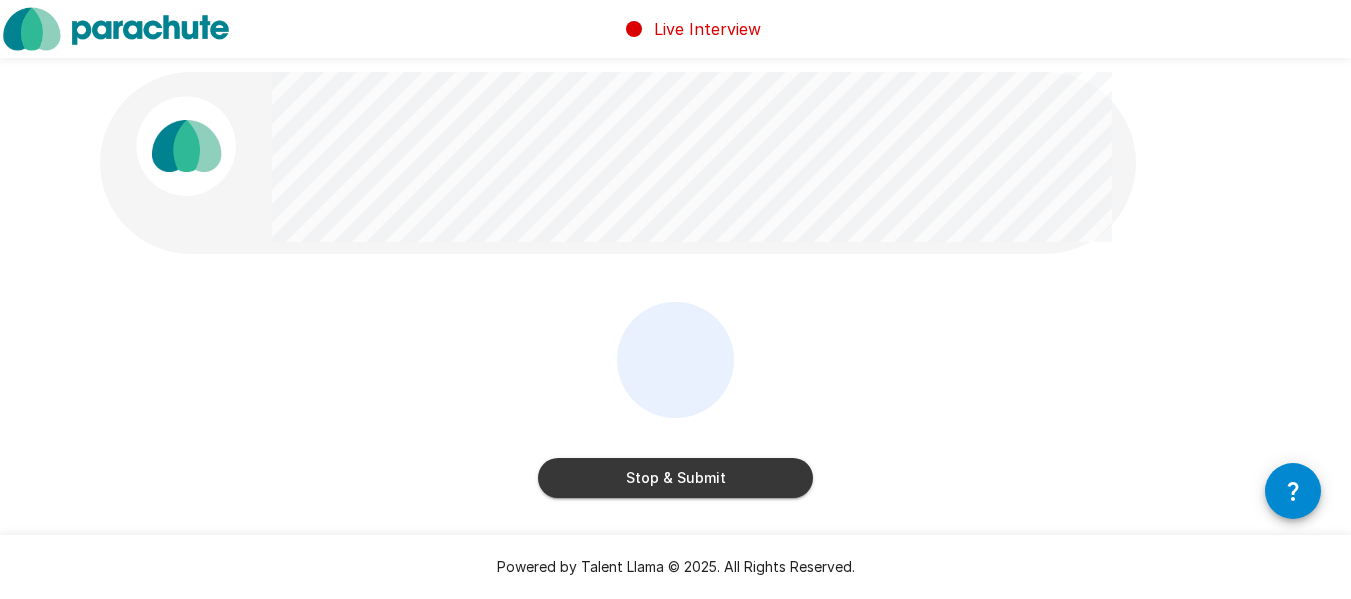 click on "Stop & Submit" at bounding box center (675, 478) 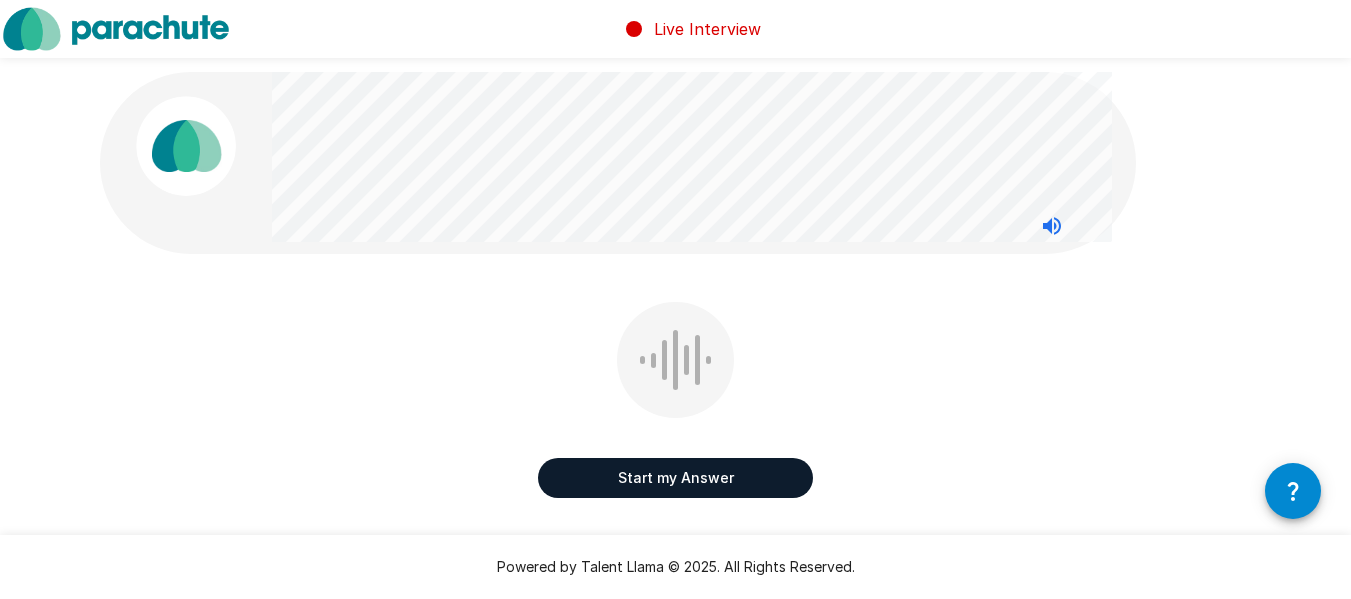 click on "Start my Answer" at bounding box center (675, 478) 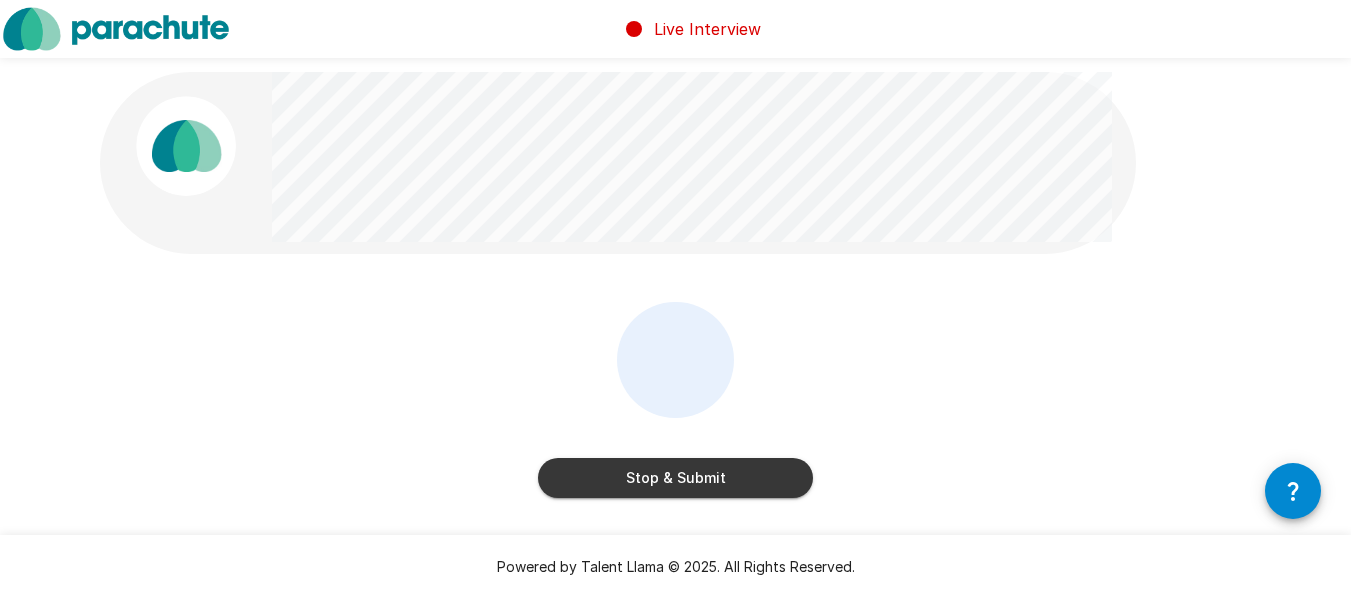 click on "Stop & Submit" at bounding box center (675, 478) 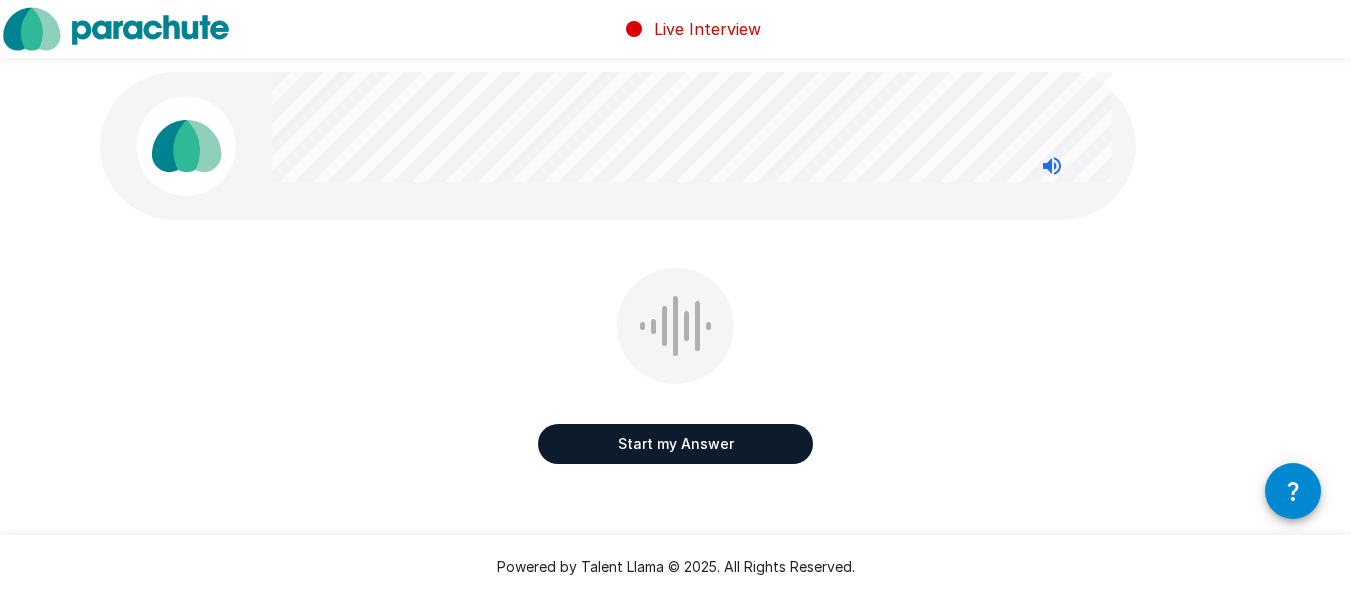 click on "Start my Answer" at bounding box center [675, 444] 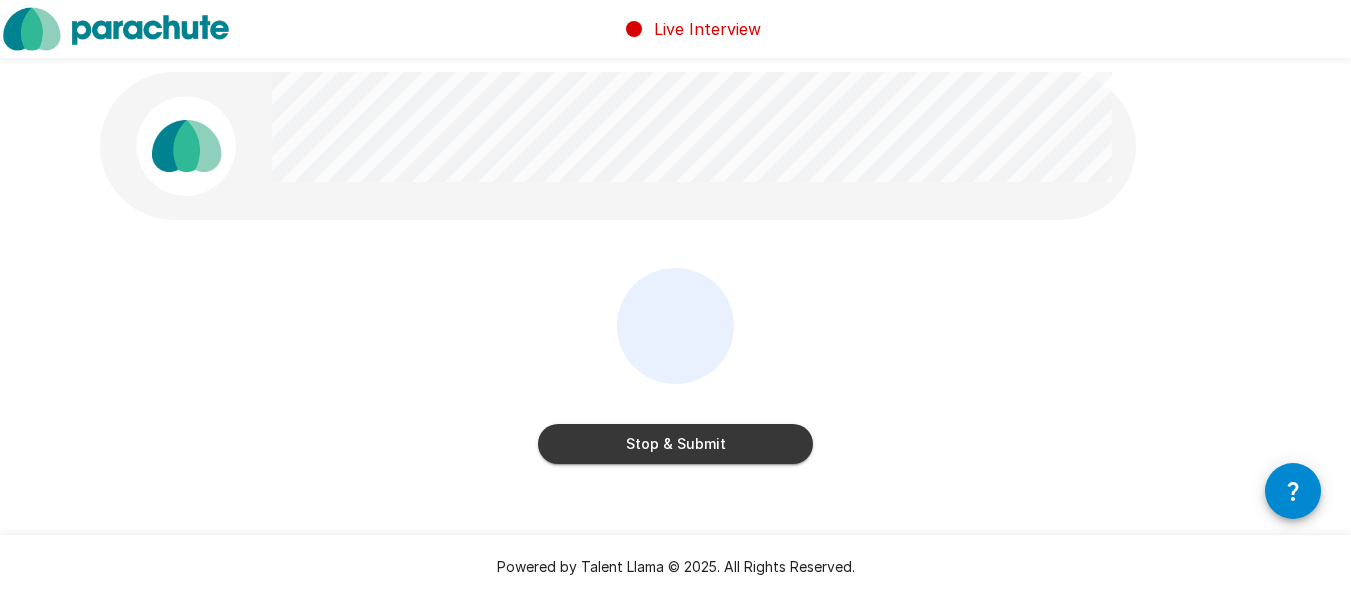 click on "Stop & Submit" at bounding box center [675, 444] 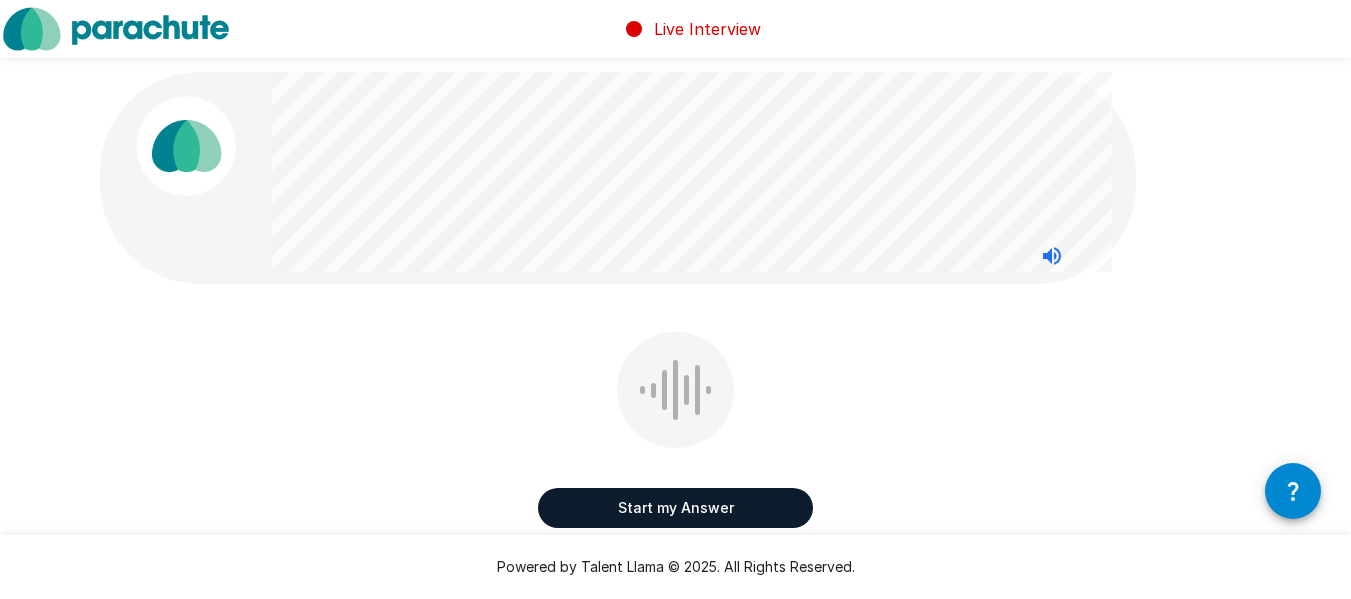 click on "Start my Answer" at bounding box center [675, 508] 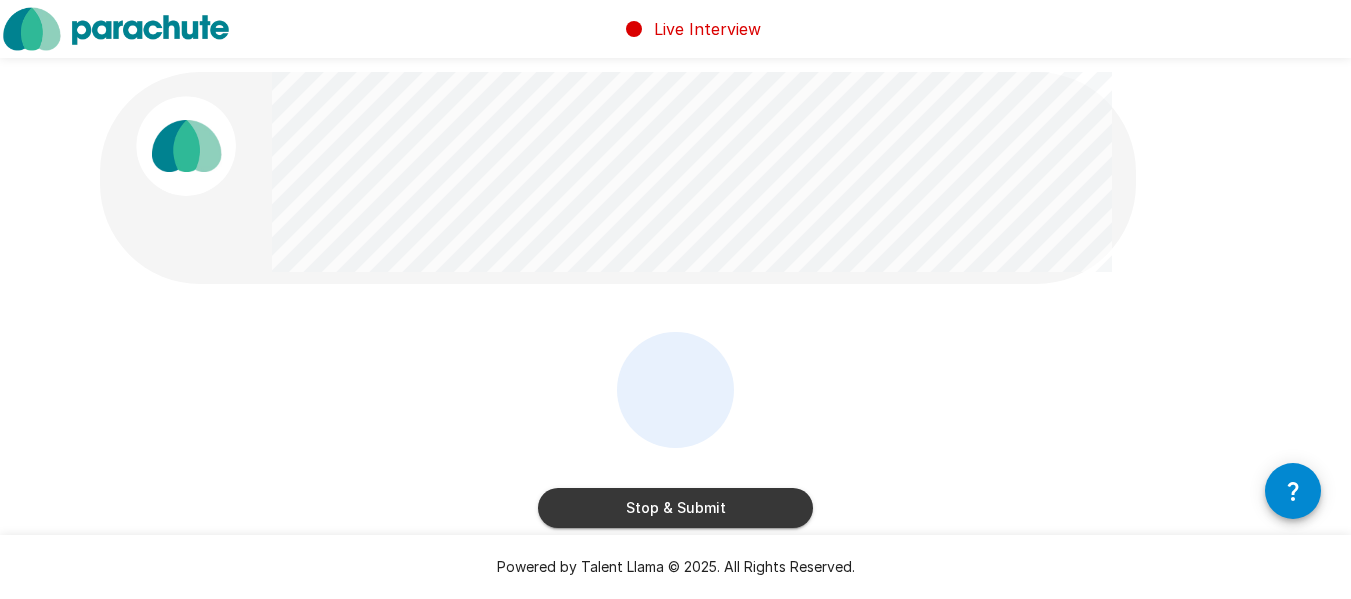 click on "Stop & Submit" at bounding box center (675, 508) 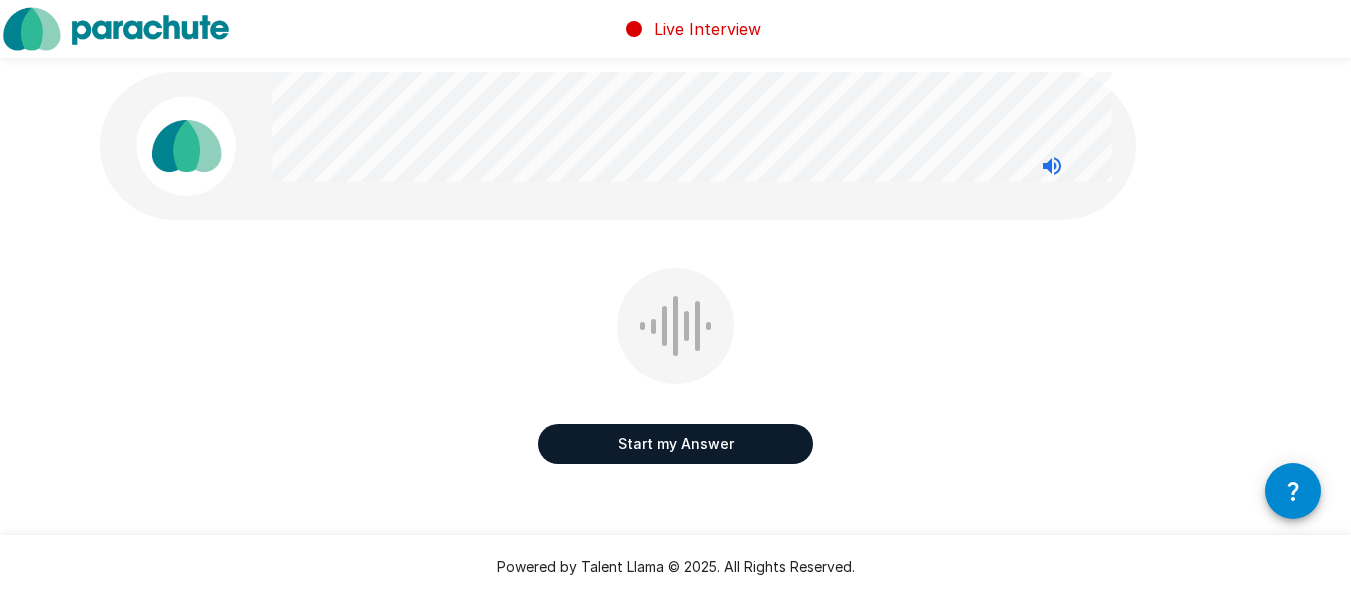 click on "Start my Answer" at bounding box center (675, 444) 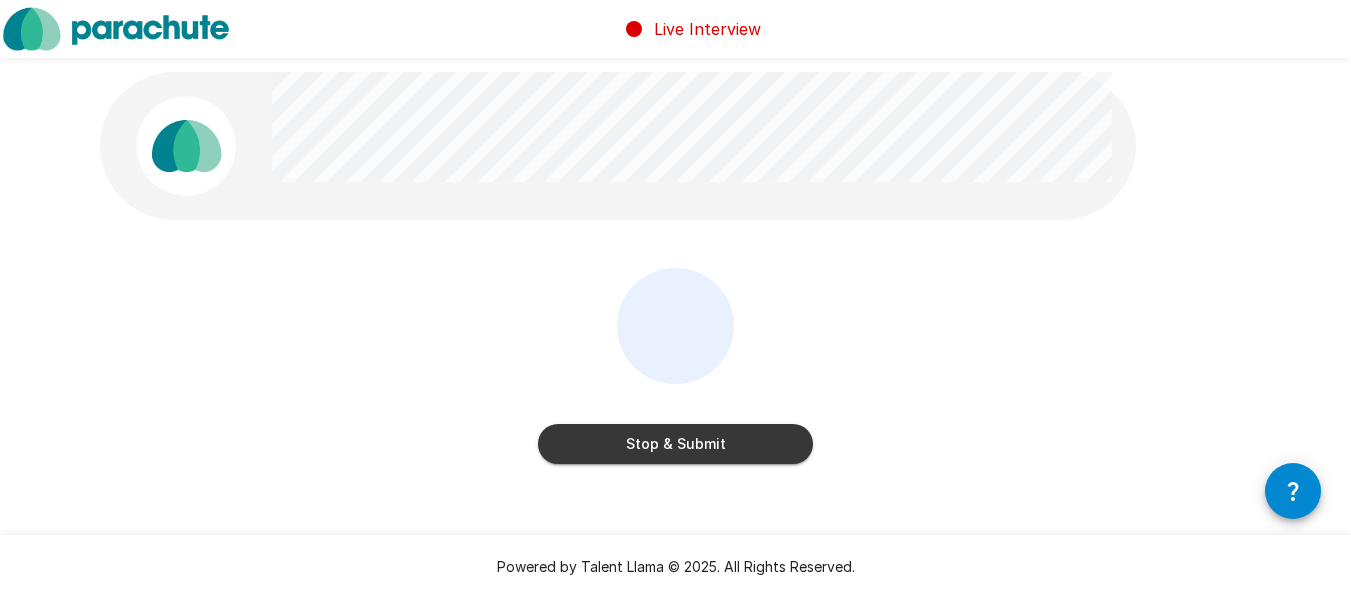 click on "Stop & Submit" at bounding box center (675, 444) 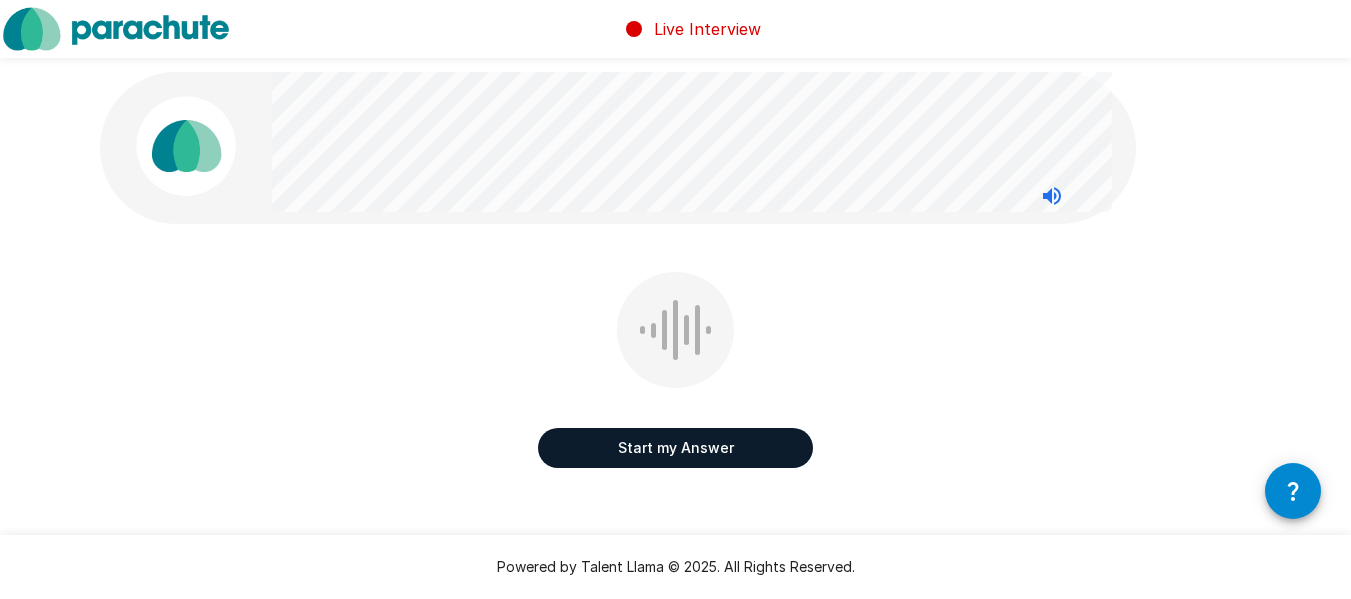 click on "Start my Answer" at bounding box center [675, 448] 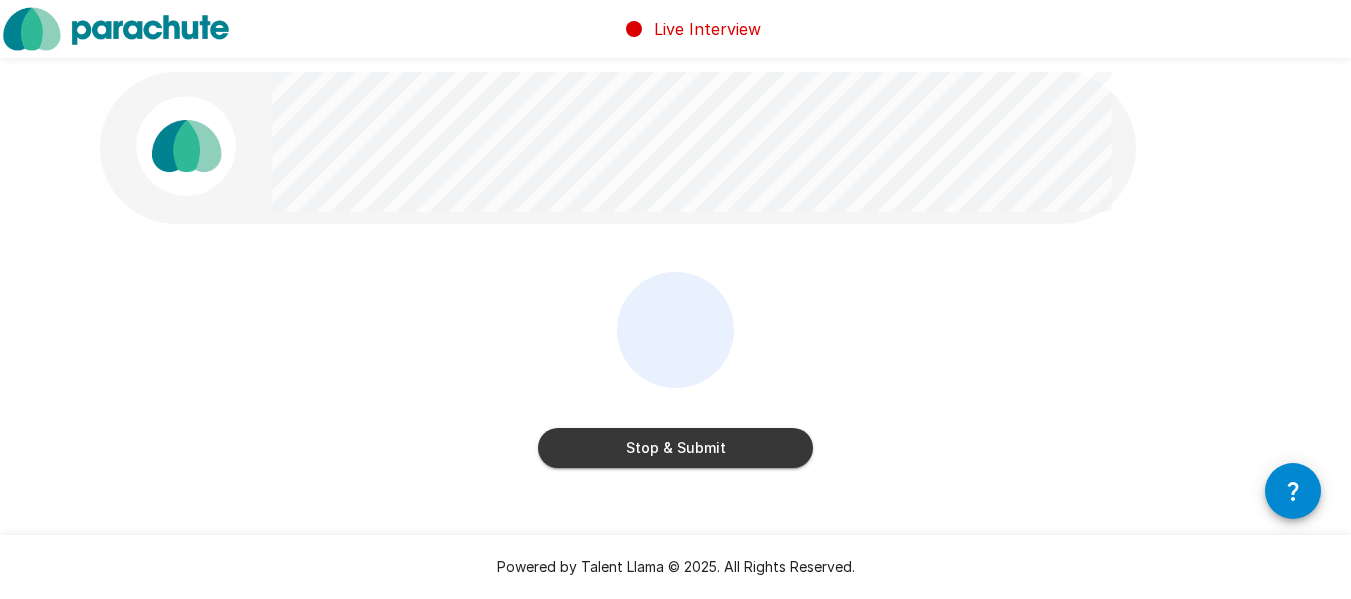 click on "Stop & Submit" at bounding box center [675, 448] 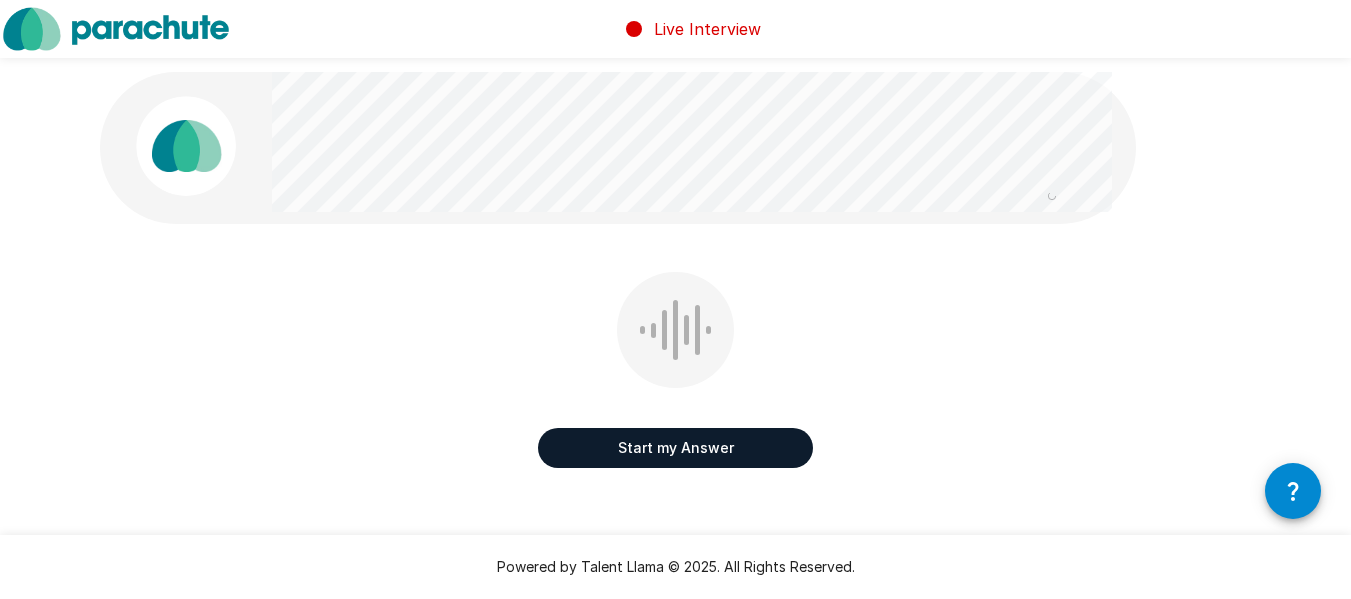 click on "Start my Answer" at bounding box center (675, 448) 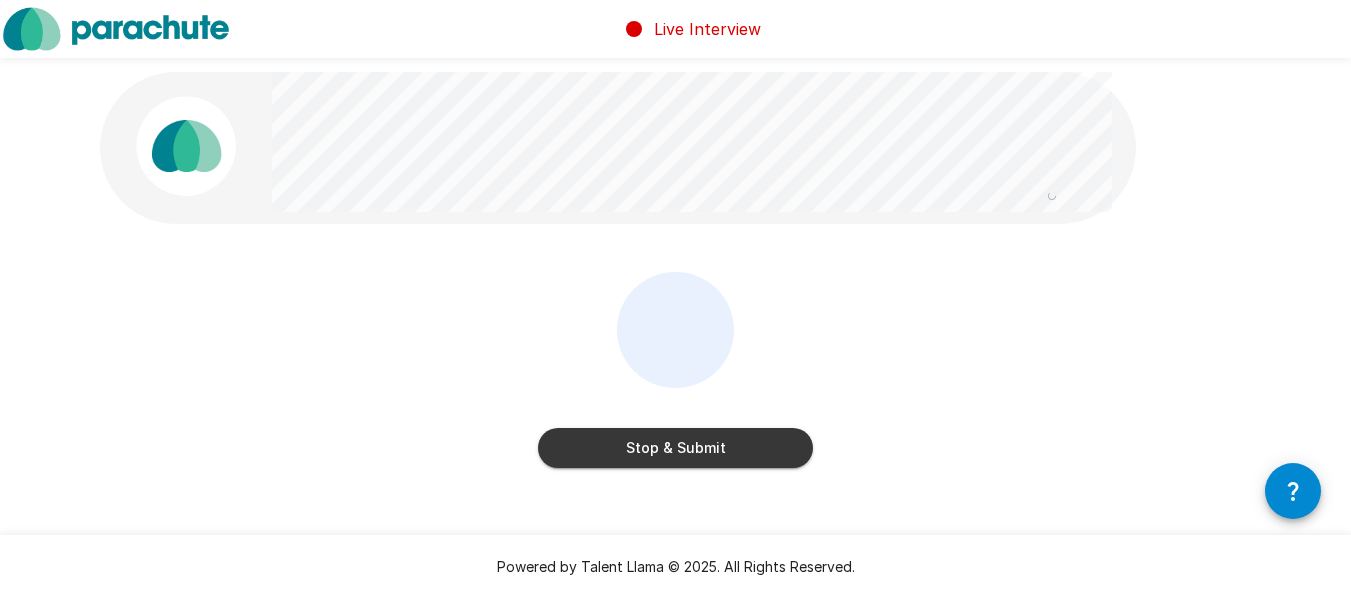 click on "Stop & Submit" at bounding box center [675, 448] 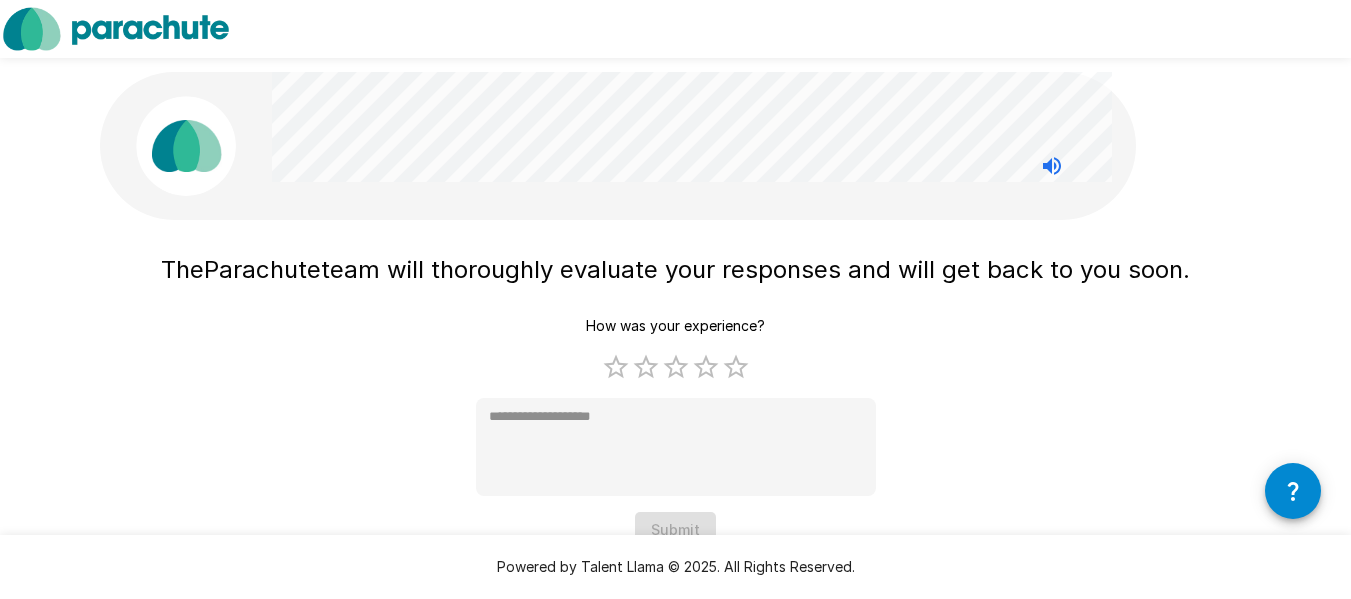 click on "5 Stars" at bounding box center (736, 367) 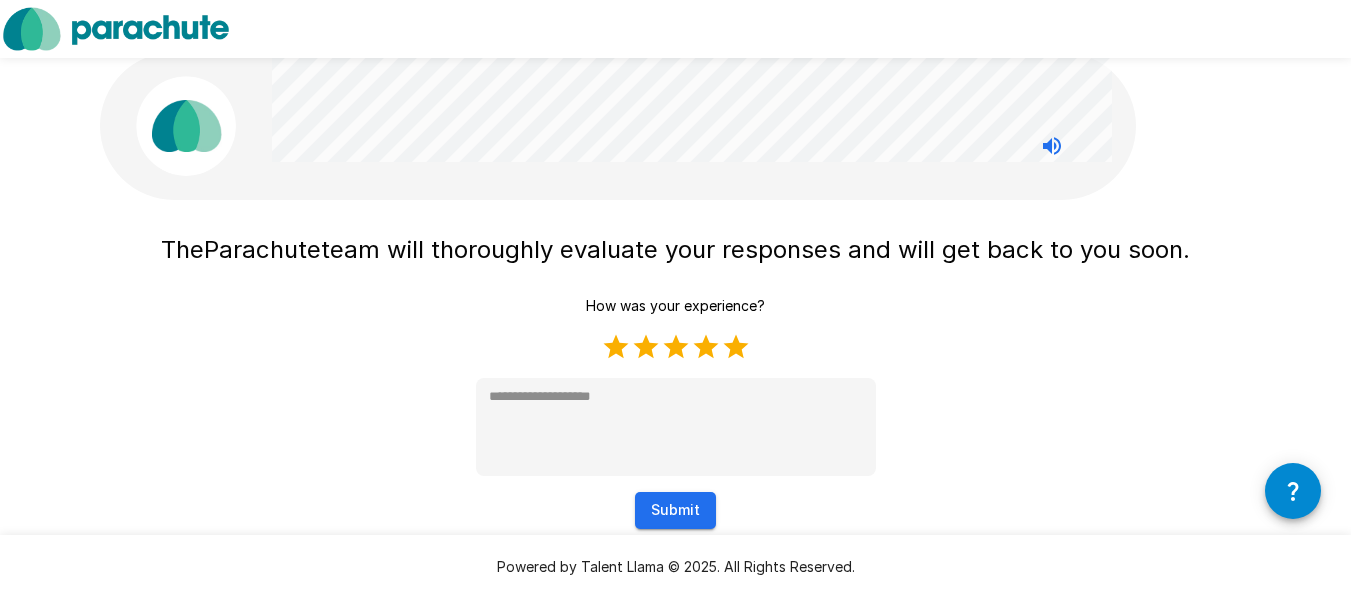 scroll, scrollTop: 30, scrollLeft: 0, axis: vertical 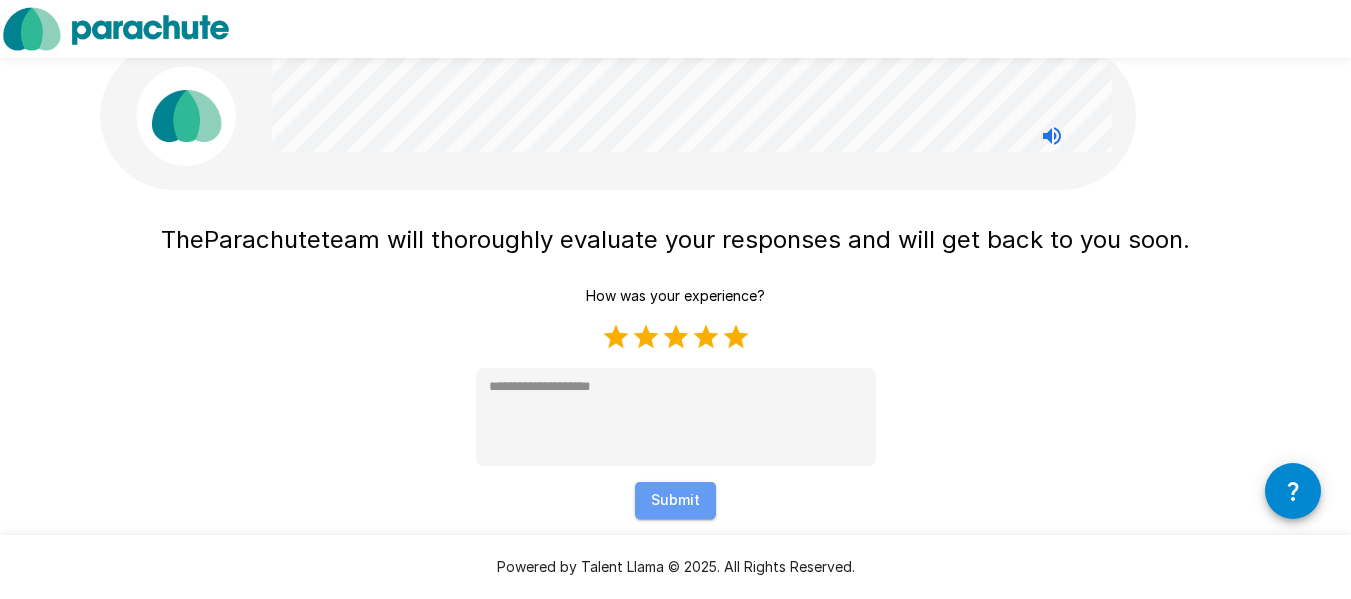 click on "Submit" at bounding box center [675, 500] 